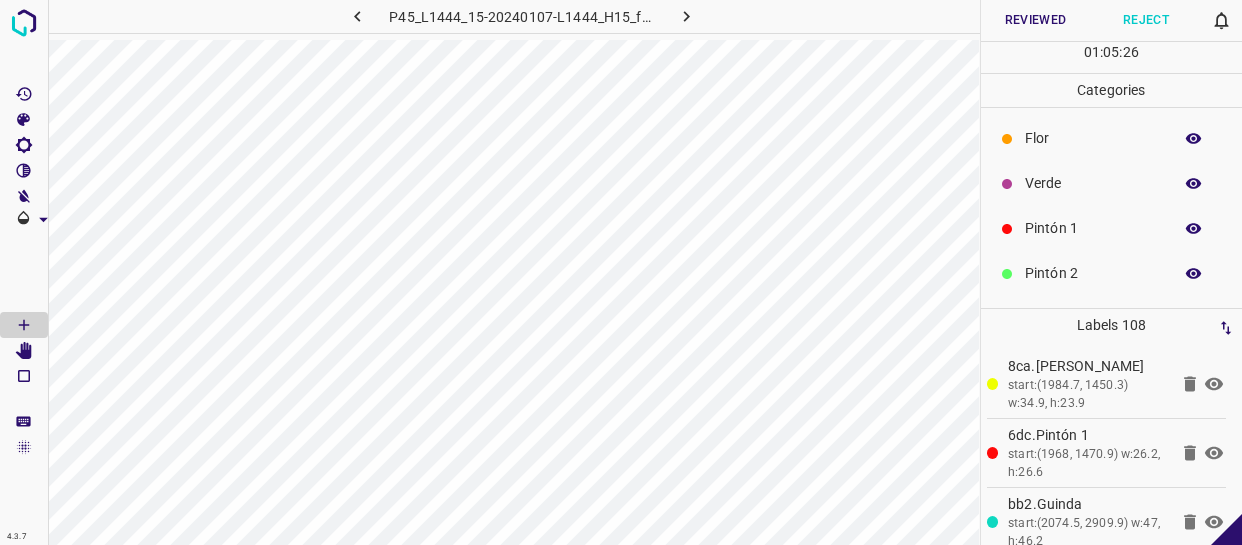 scroll, scrollTop: 0, scrollLeft: 0, axis: both 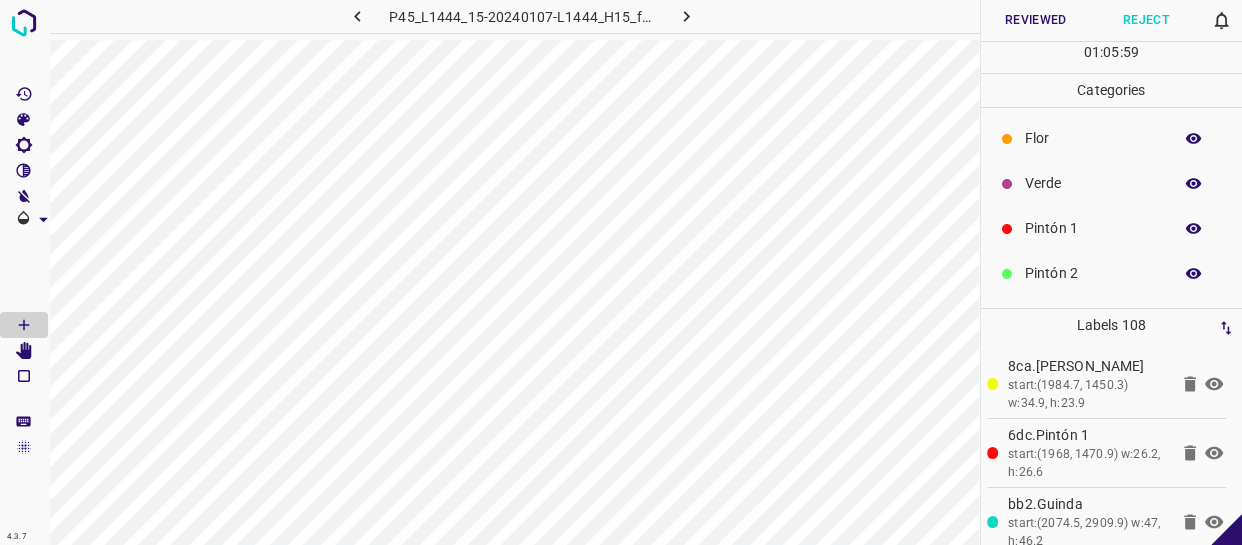 drag, startPoint x: 1067, startPoint y: 135, endPoint x: 989, endPoint y: 174, distance: 87.20665 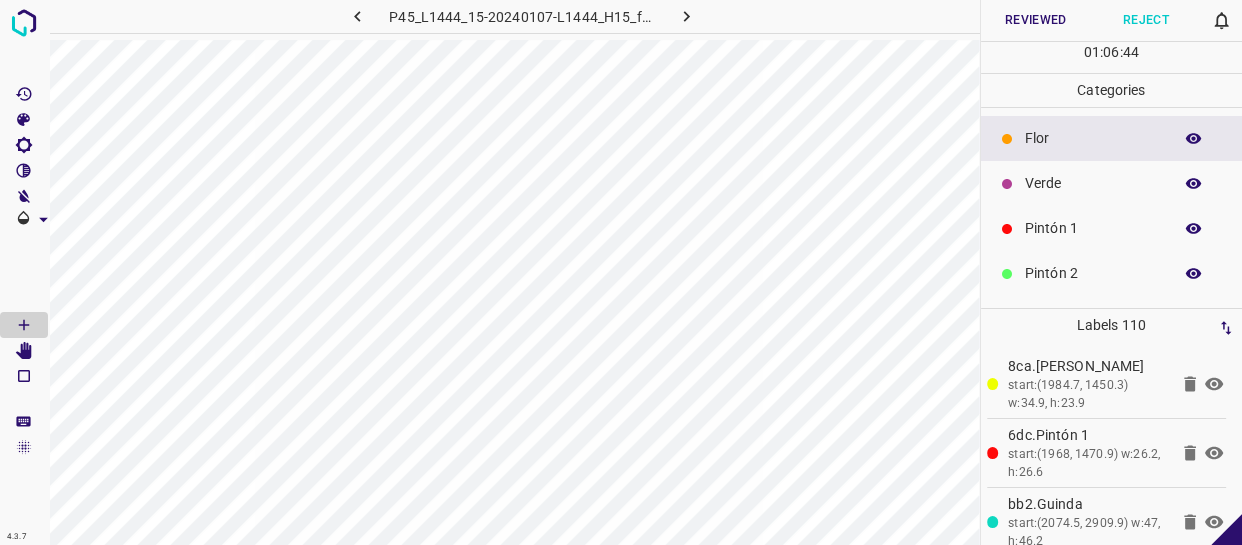 click on "Flor" at bounding box center [1112, 138] 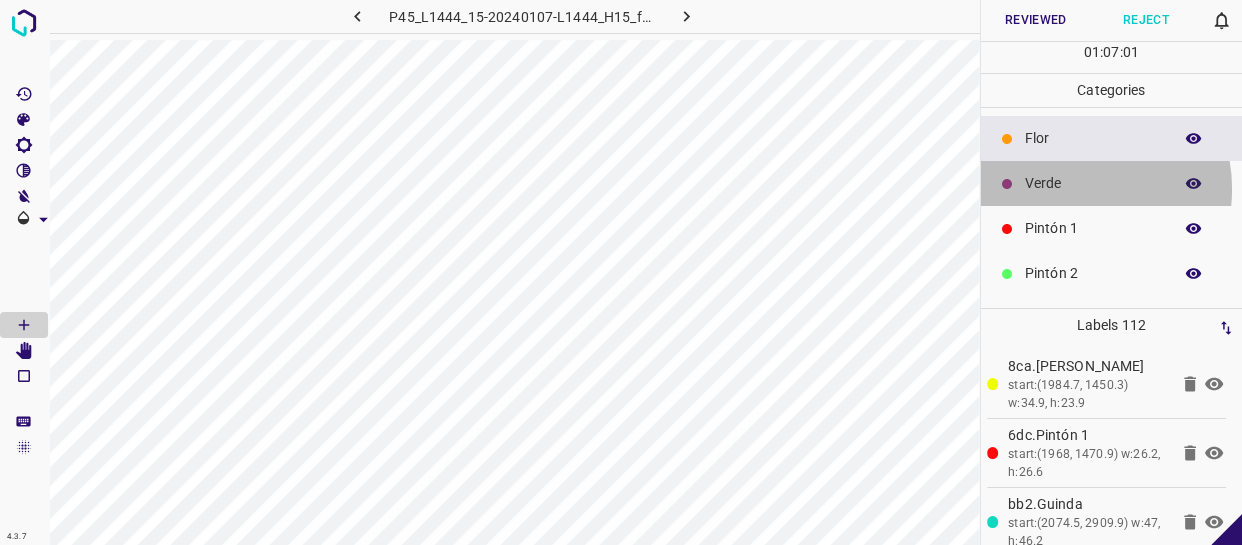 drag, startPoint x: 1068, startPoint y: 189, endPoint x: 1009, endPoint y: 198, distance: 59.682495 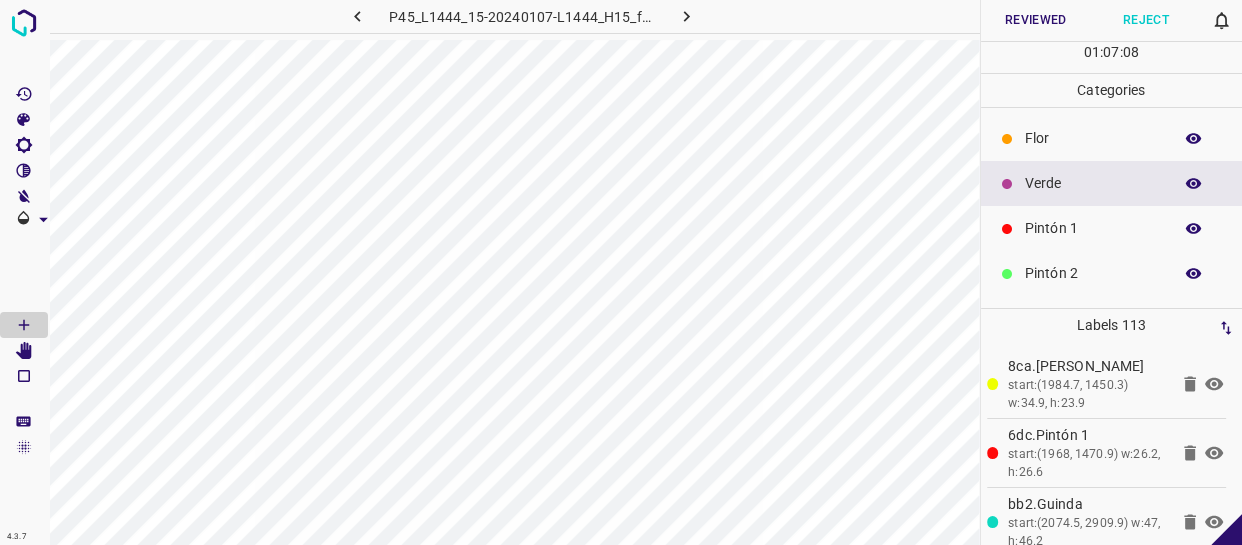 click on "Pintón 1" at bounding box center (1112, 228) 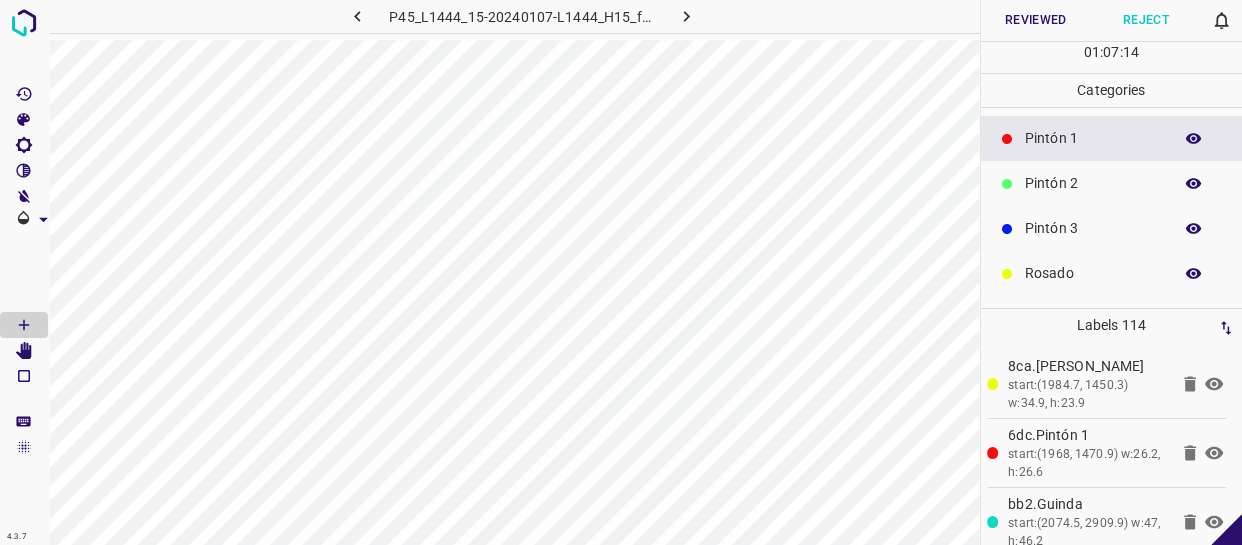 scroll, scrollTop: 175, scrollLeft: 0, axis: vertical 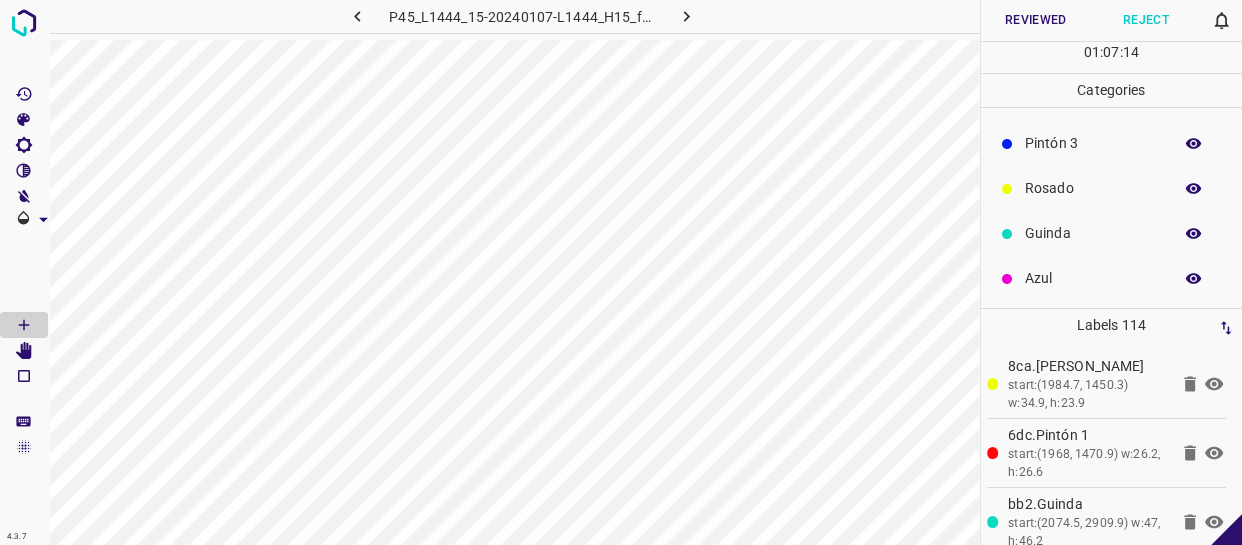 click on "Azul" at bounding box center (1093, 278) 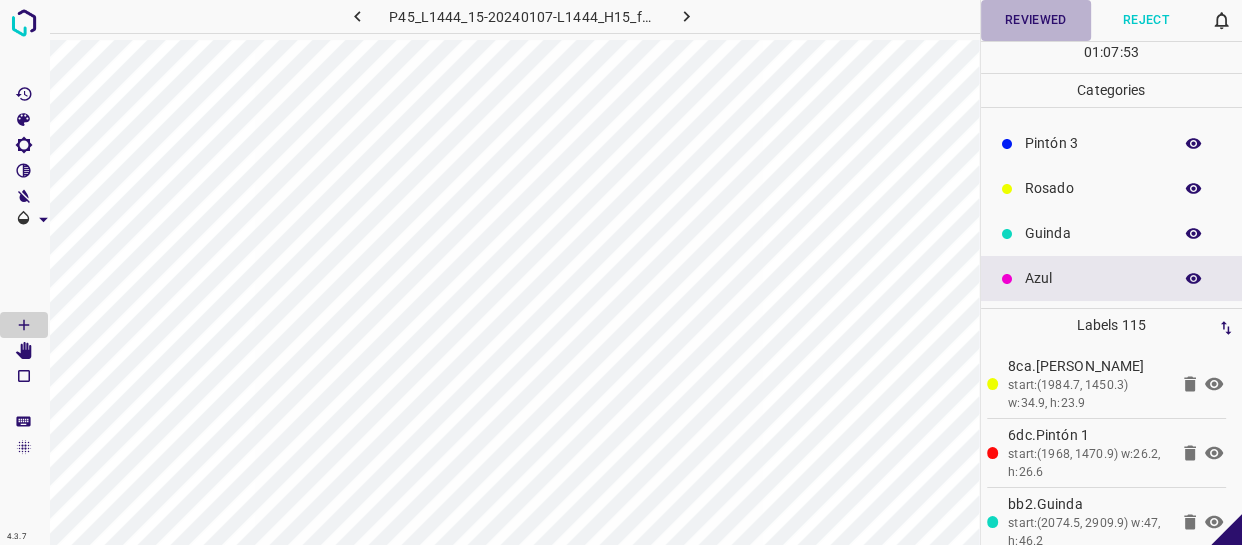 click on "Reviewed" at bounding box center [1036, 20] 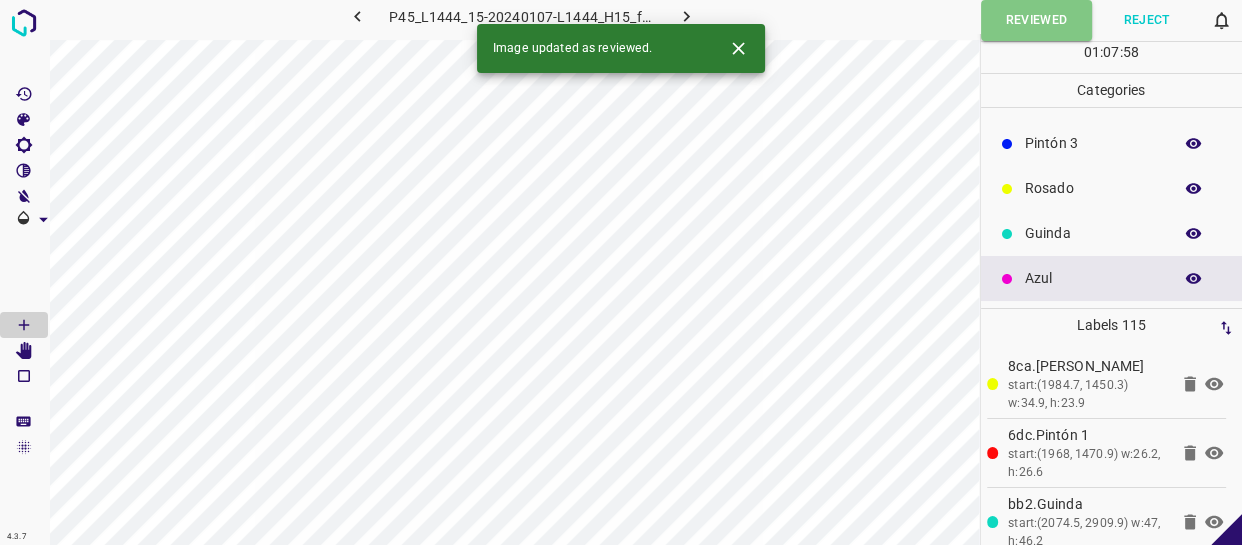 click at bounding box center (686, 16) 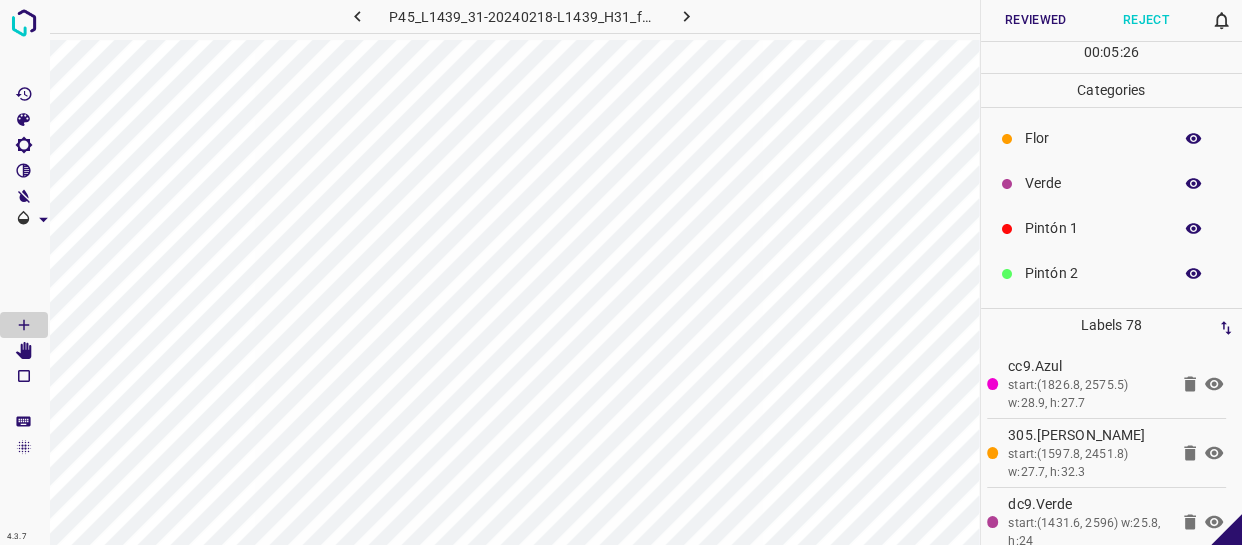 scroll, scrollTop: 0, scrollLeft: 0, axis: both 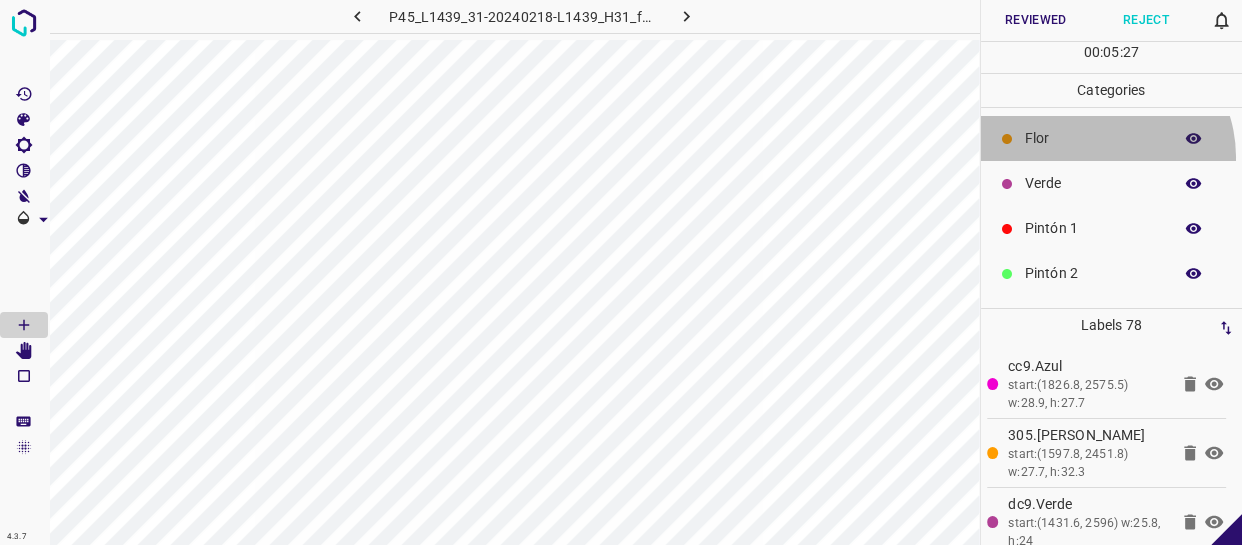 drag, startPoint x: 1096, startPoint y: 157, endPoint x: 1090, endPoint y: 166, distance: 10.816654 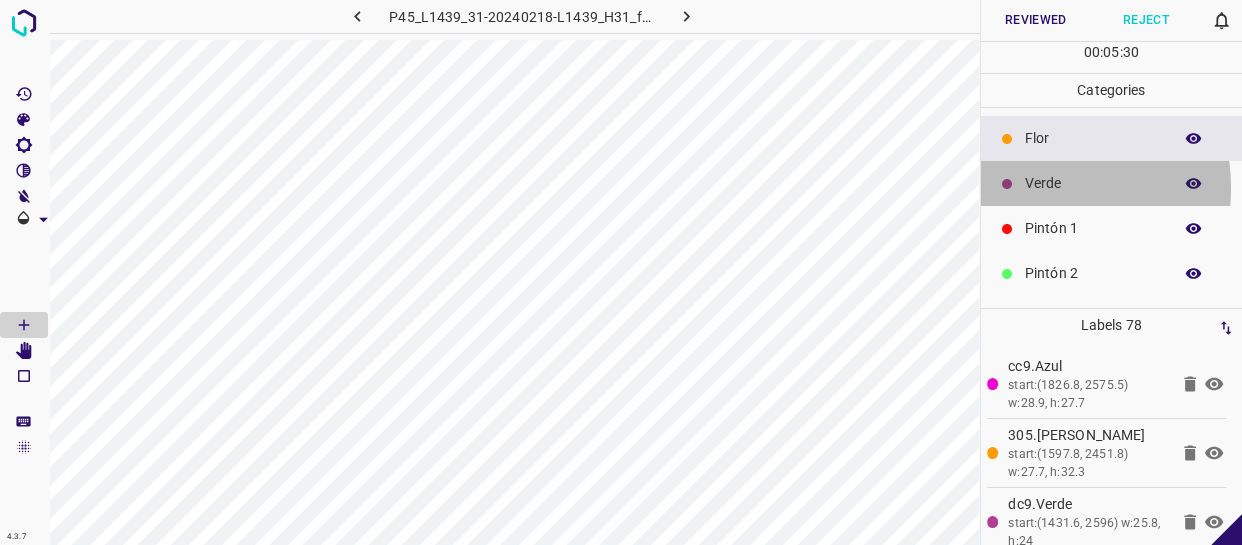 click on "Verde" at bounding box center [1093, 183] 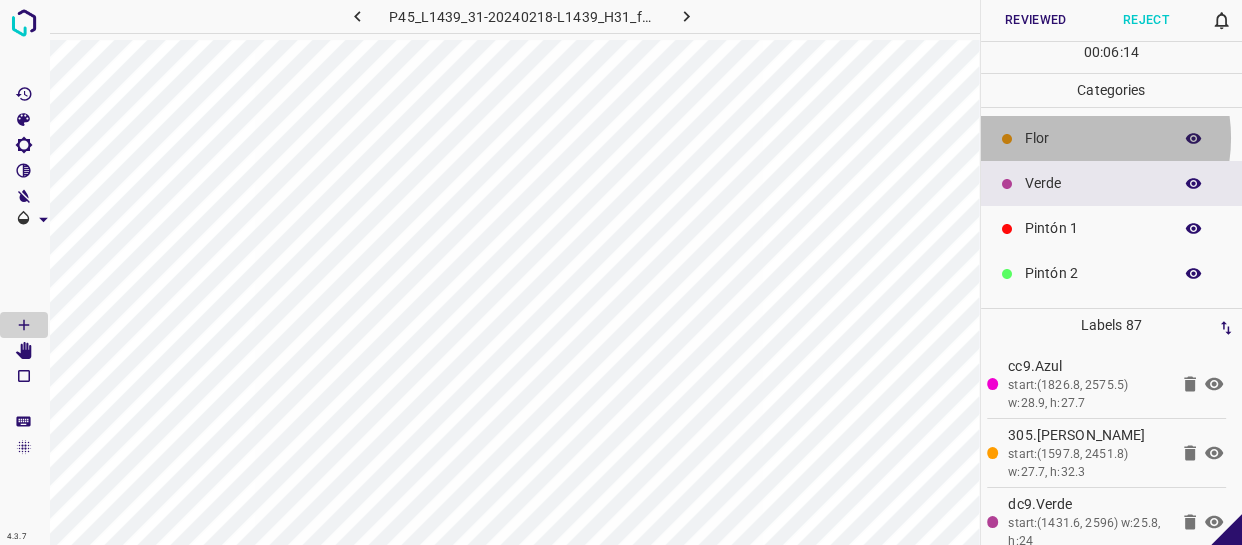 drag, startPoint x: 1073, startPoint y: 138, endPoint x: 983, endPoint y: 181, distance: 99.744675 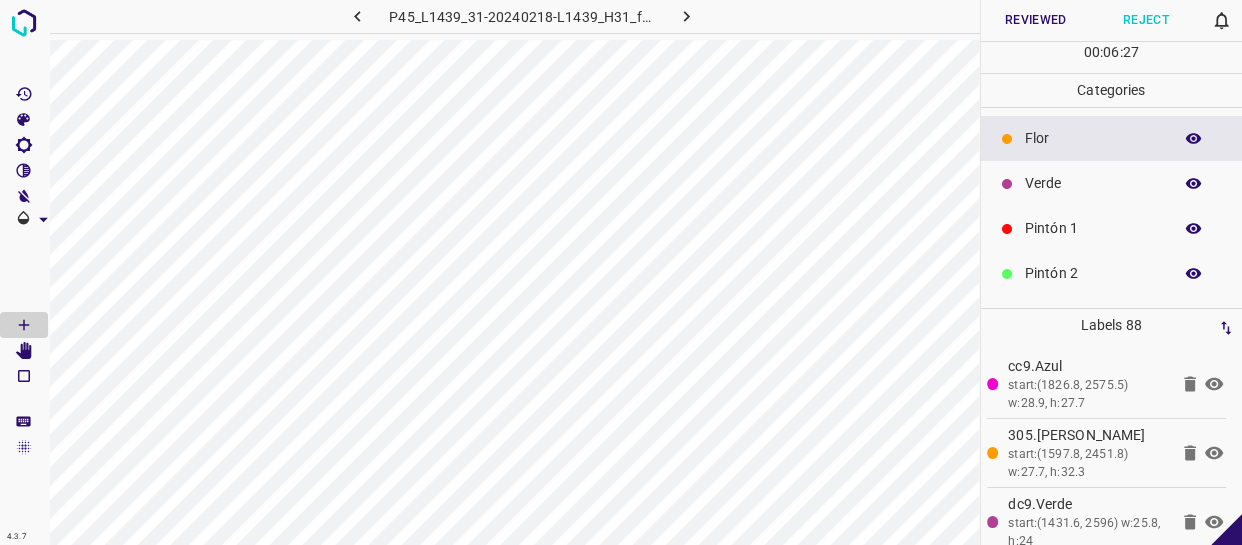click on "Verde" at bounding box center [1112, 183] 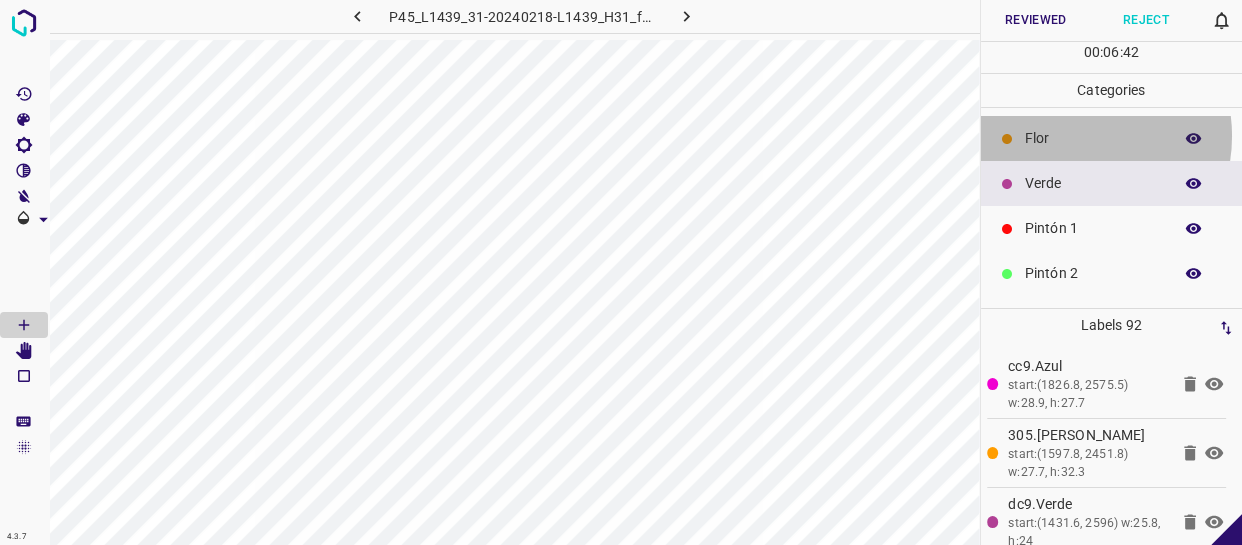 click on "Flor" at bounding box center (1093, 138) 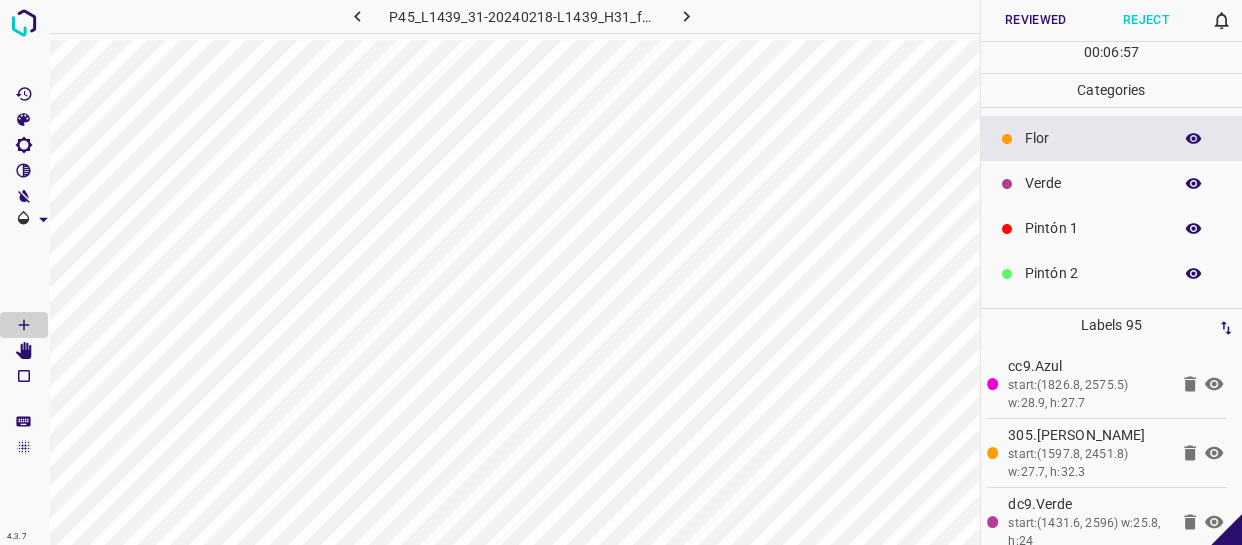 click on "Verde" at bounding box center [1112, 183] 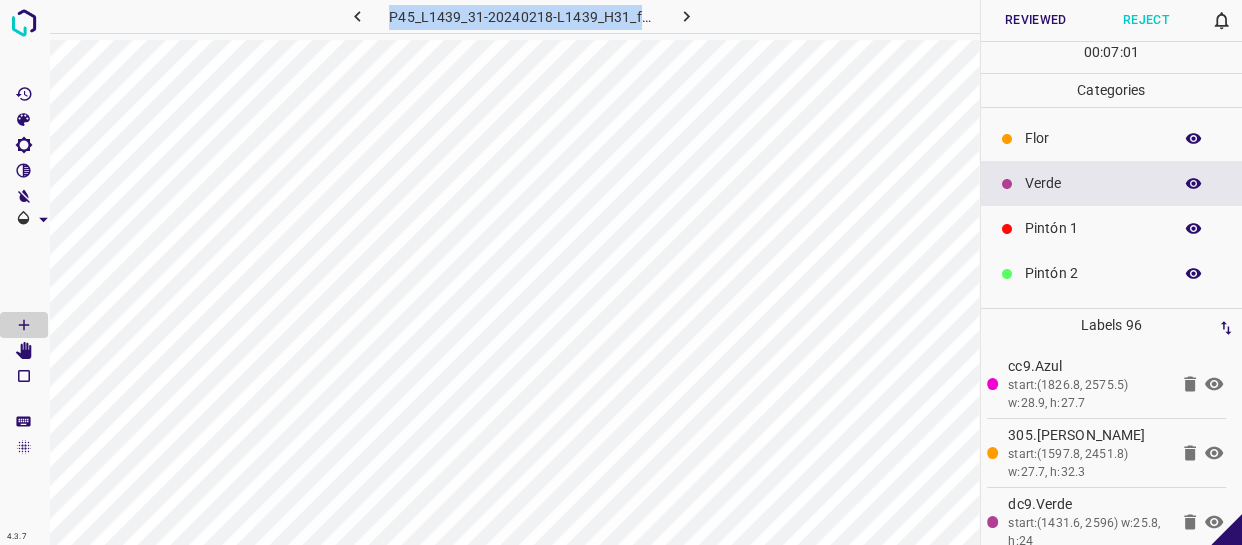 drag, startPoint x: 391, startPoint y: 14, endPoint x: 689, endPoint y: 14, distance: 298 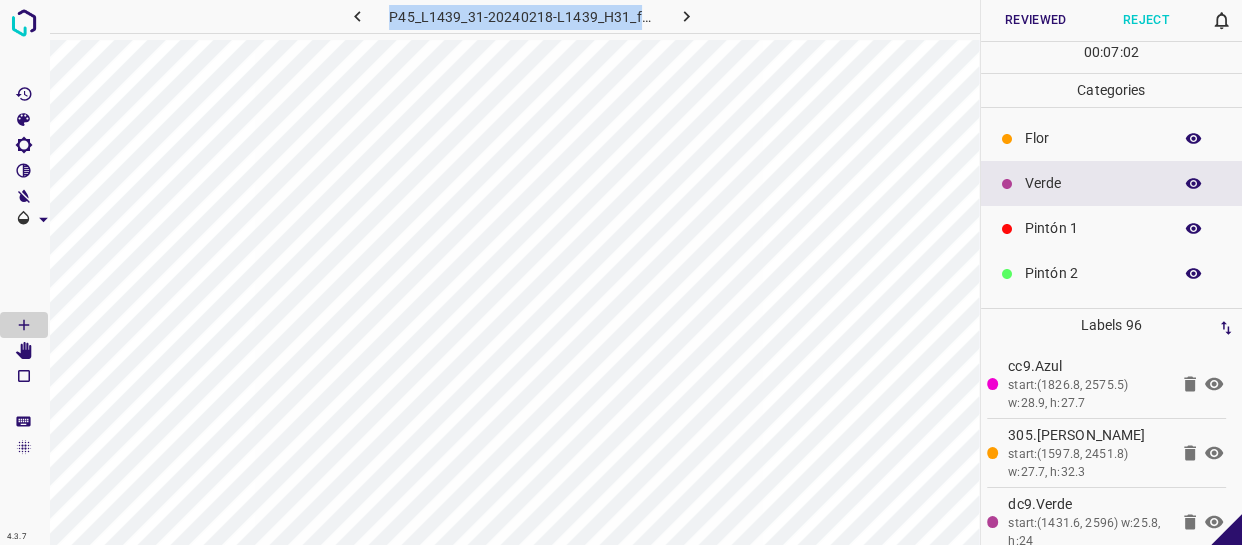 copy on "P45_L1439_31-20240218-L1439_H31_frame_00019_18351.jpg" 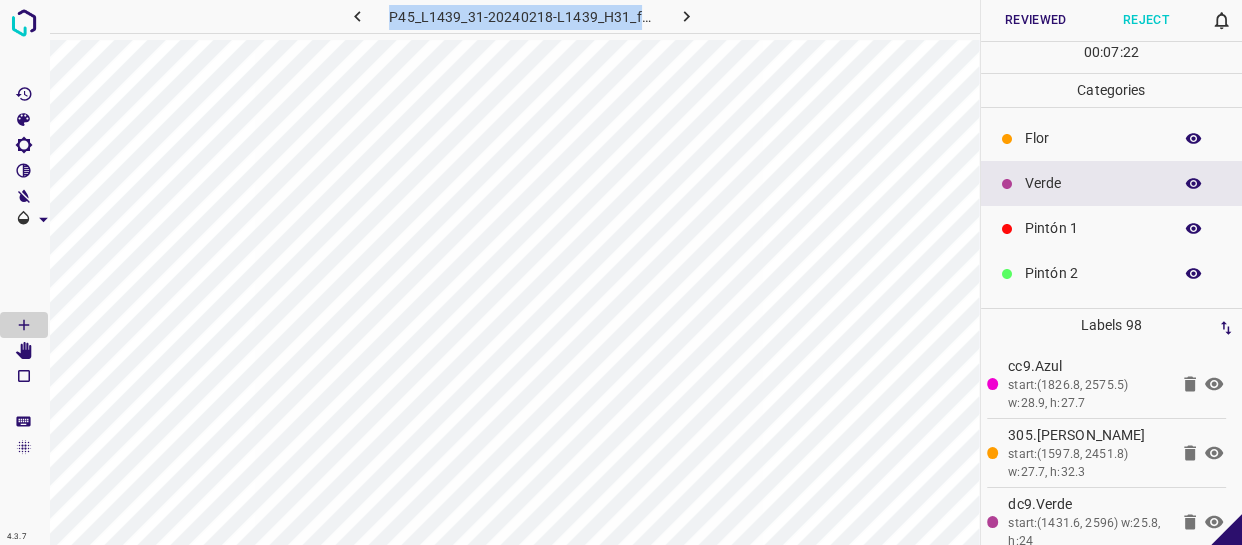 click on "Pintón 1" at bounding box center (1112, 228) 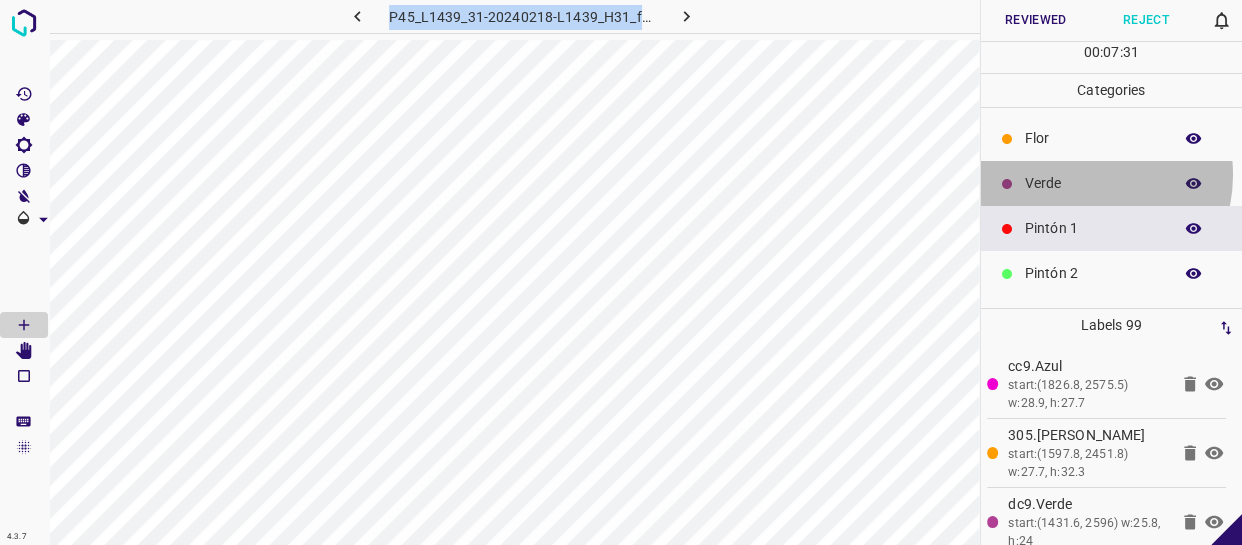 click on "Verde" at bounding box center (1093, 183) 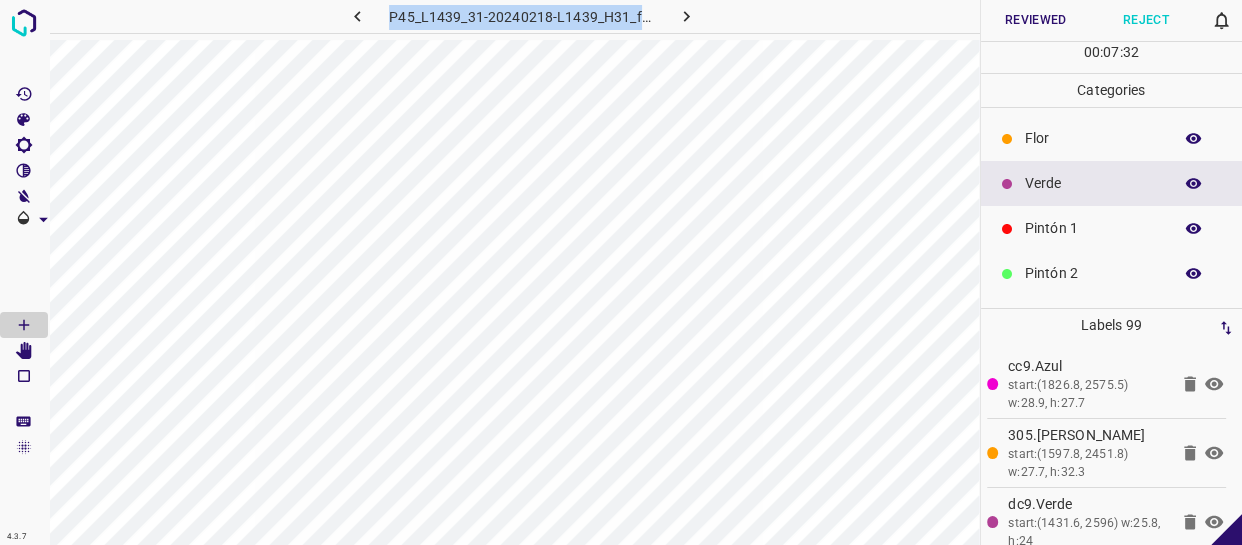 click 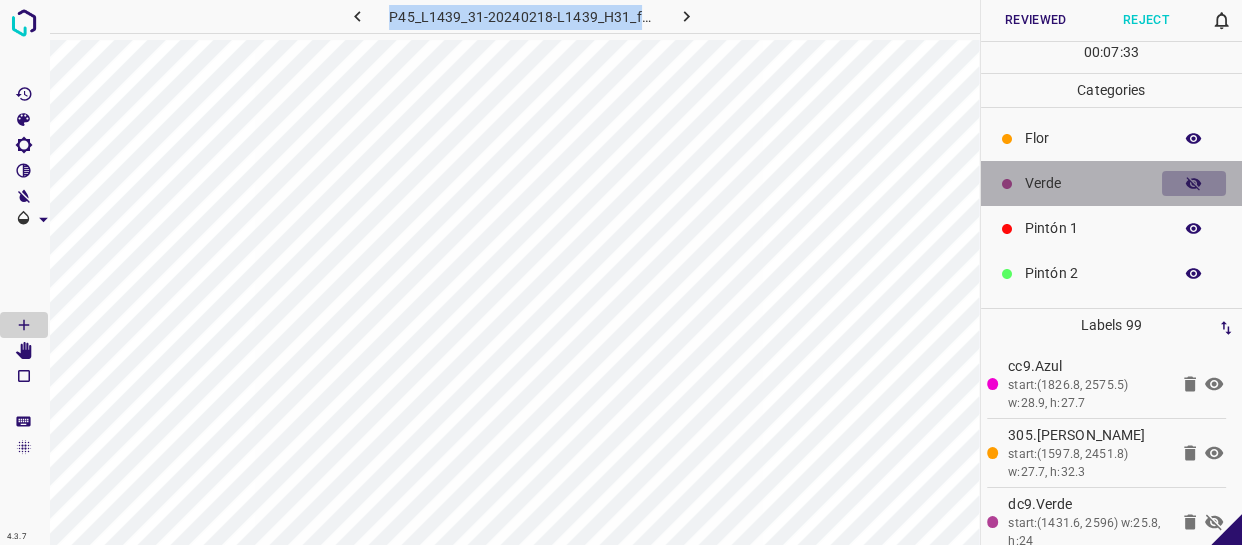 click 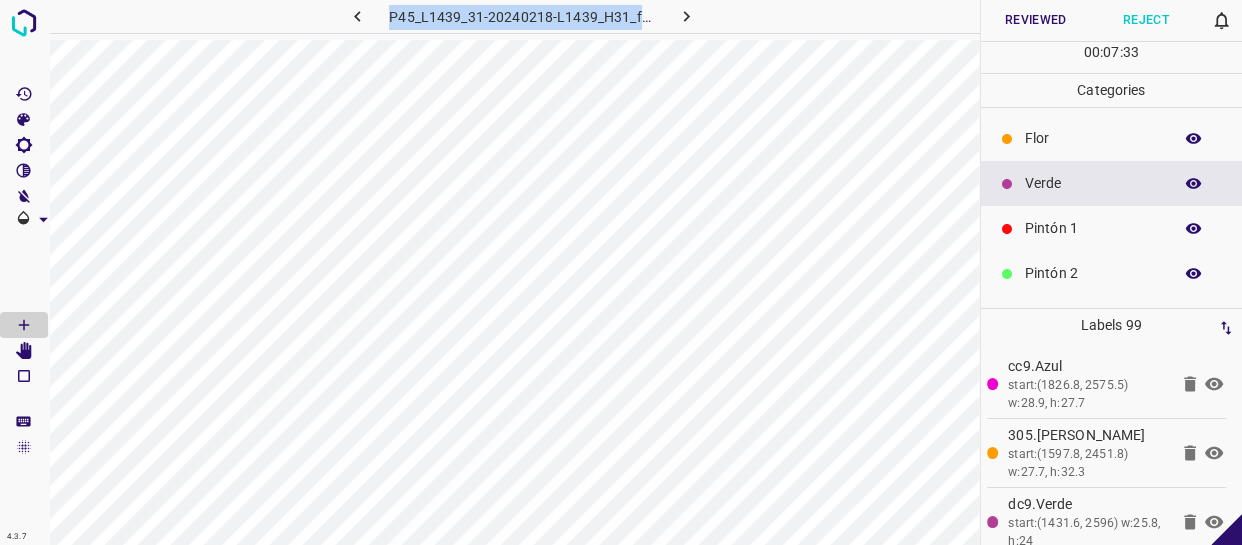 click 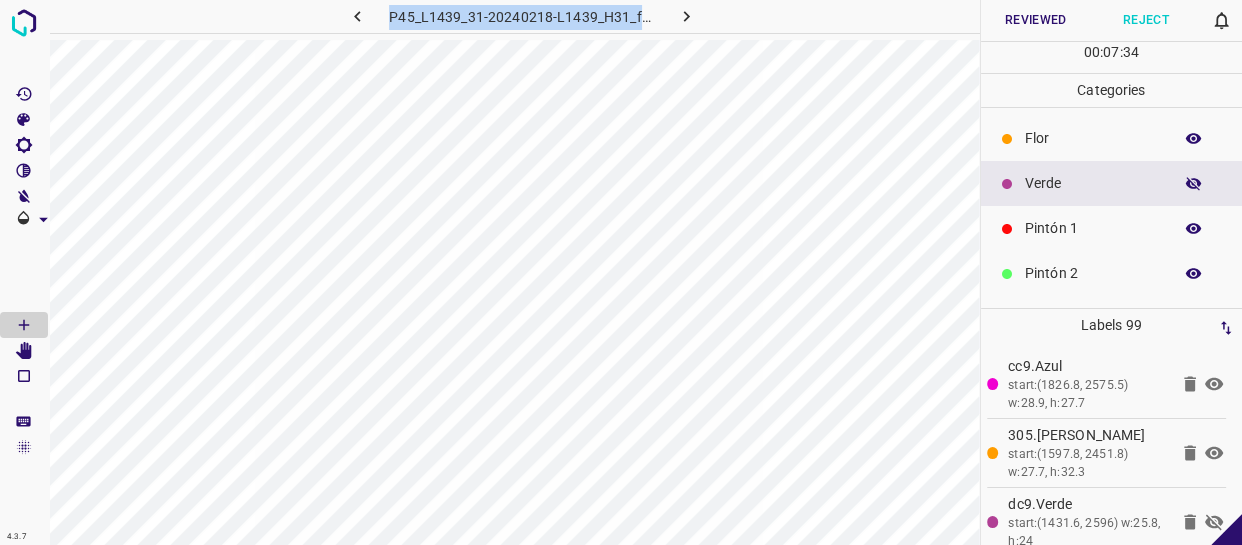 click 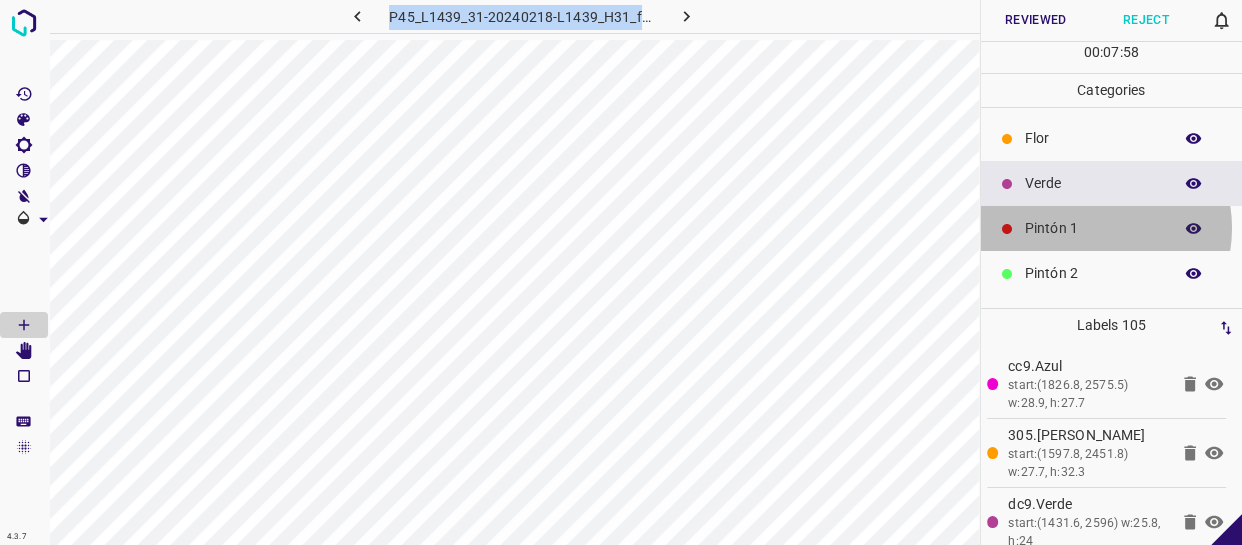 click on "Pintón 1" at bounding box center [1093, 228] 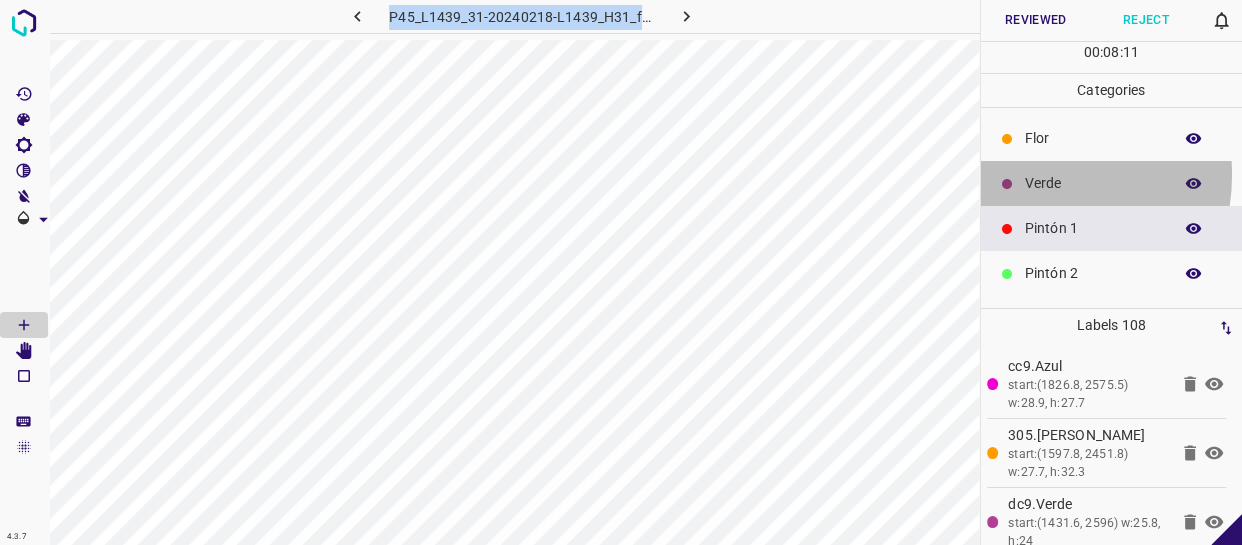 click on "Verde" at bounding box center [1093, 183] 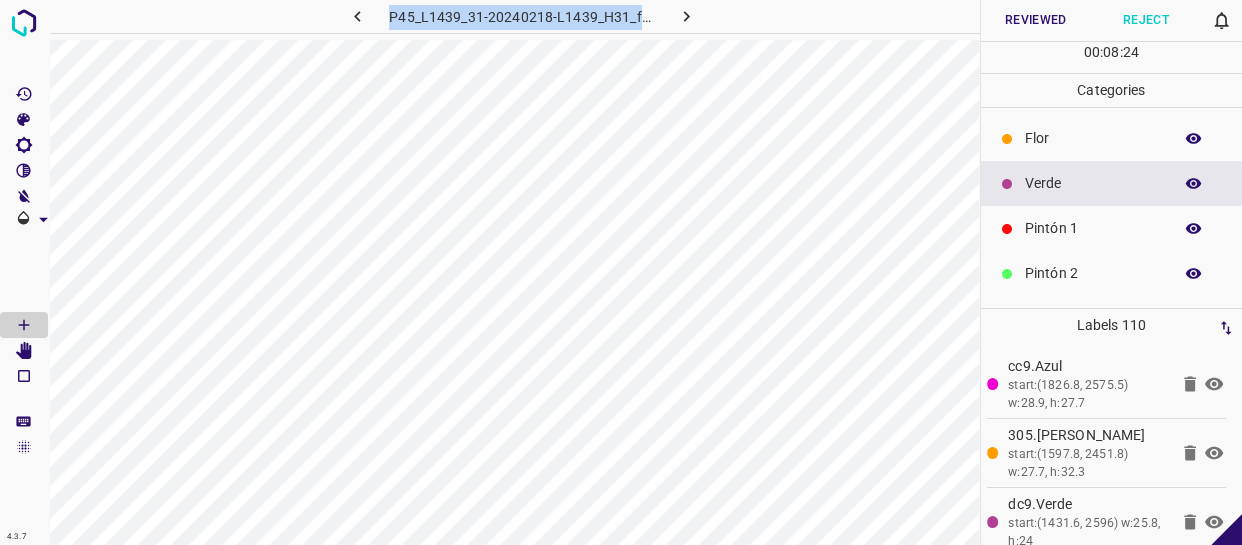 drag, startPoint x: 1090, startPoint y: 228, endPoint x: 1079, endPoint y: 234, distance: 12.529964 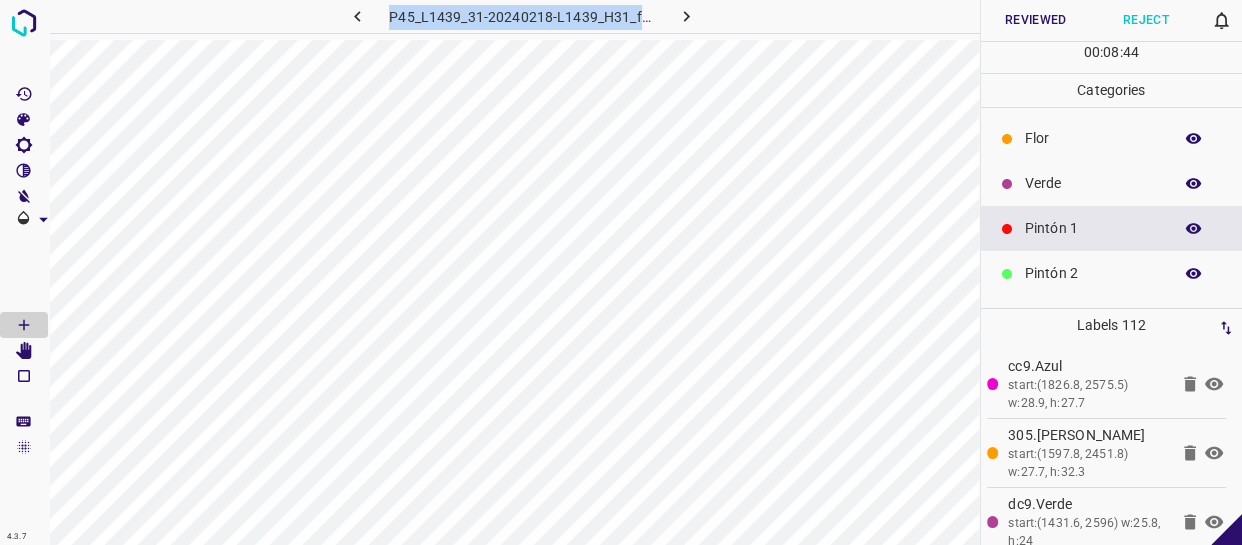 click on "Verde" at bounding box center [1093, 183] 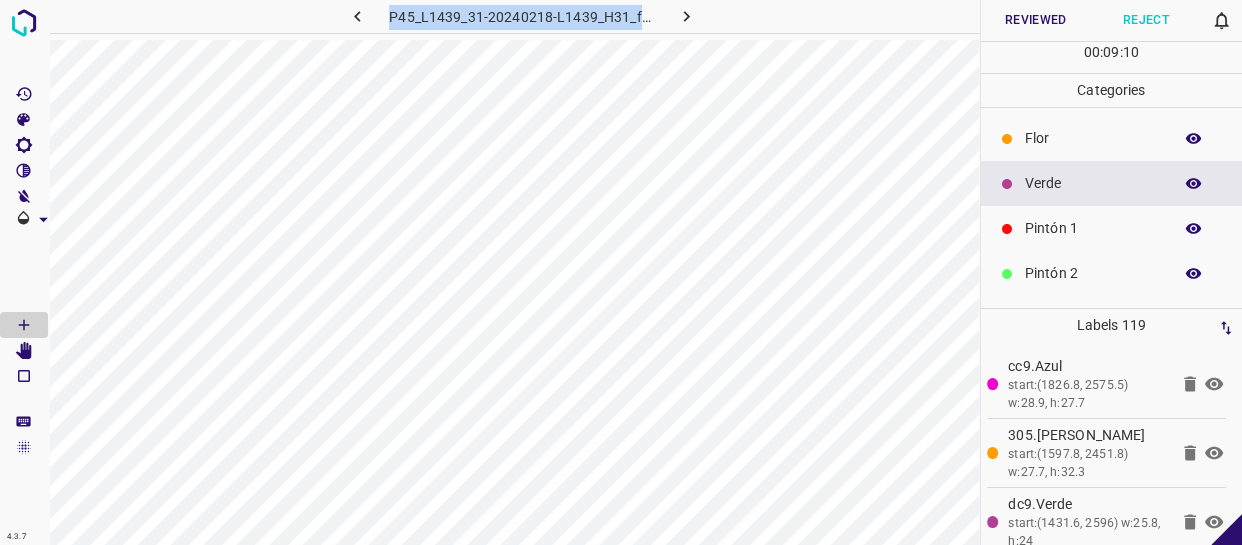 click on "Flor" at bounding box center (1093, 138) 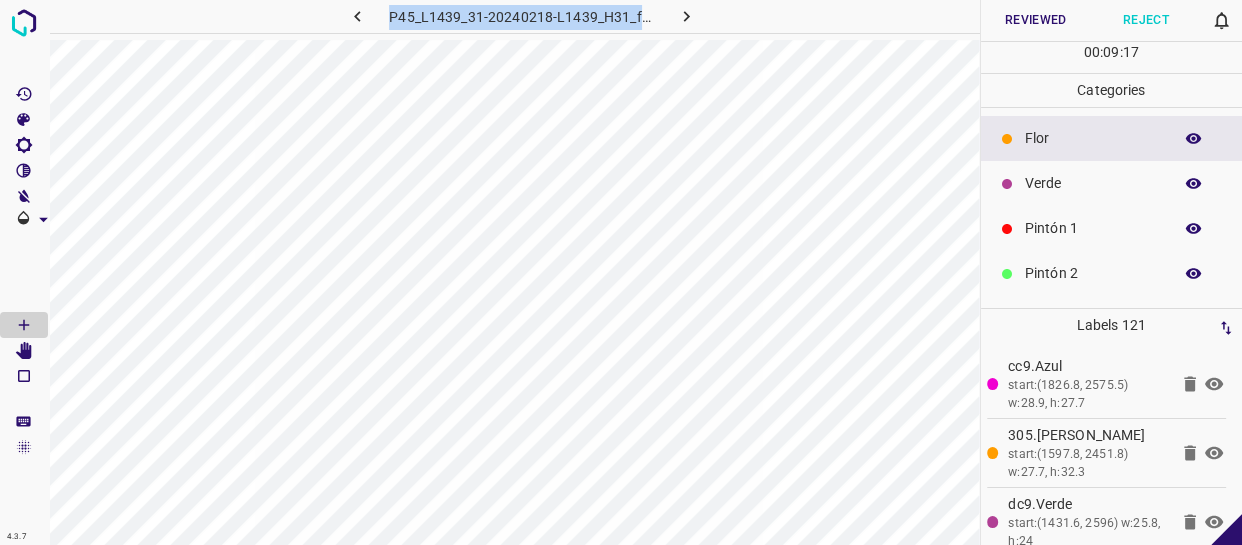 click on "Verde" at bounding box center [1093, 183] 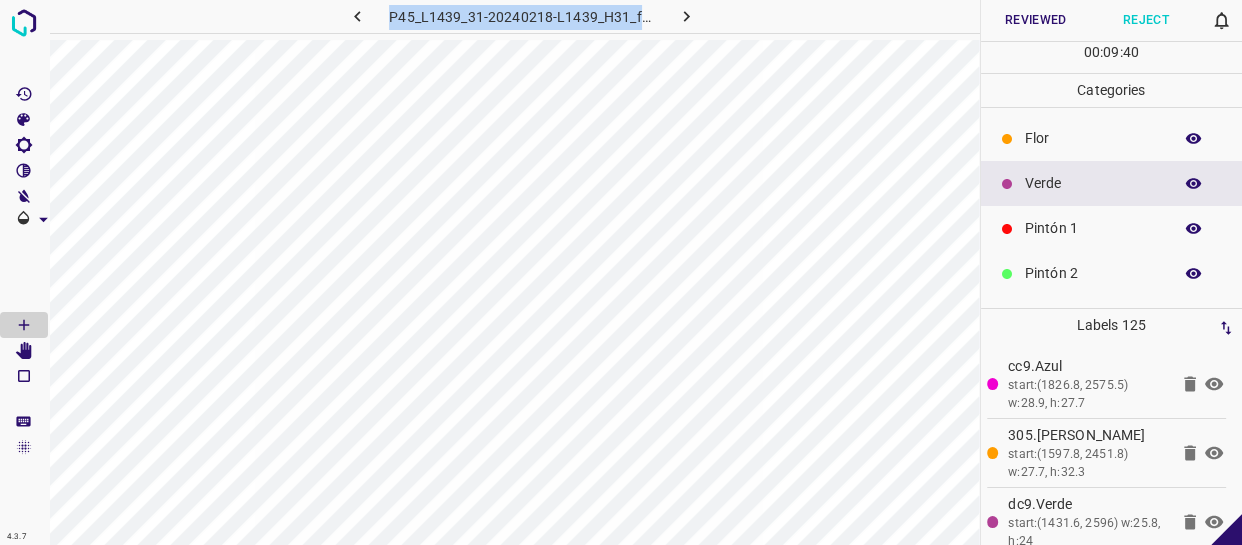 click on "Flor" at bounding box center [1093, 138] 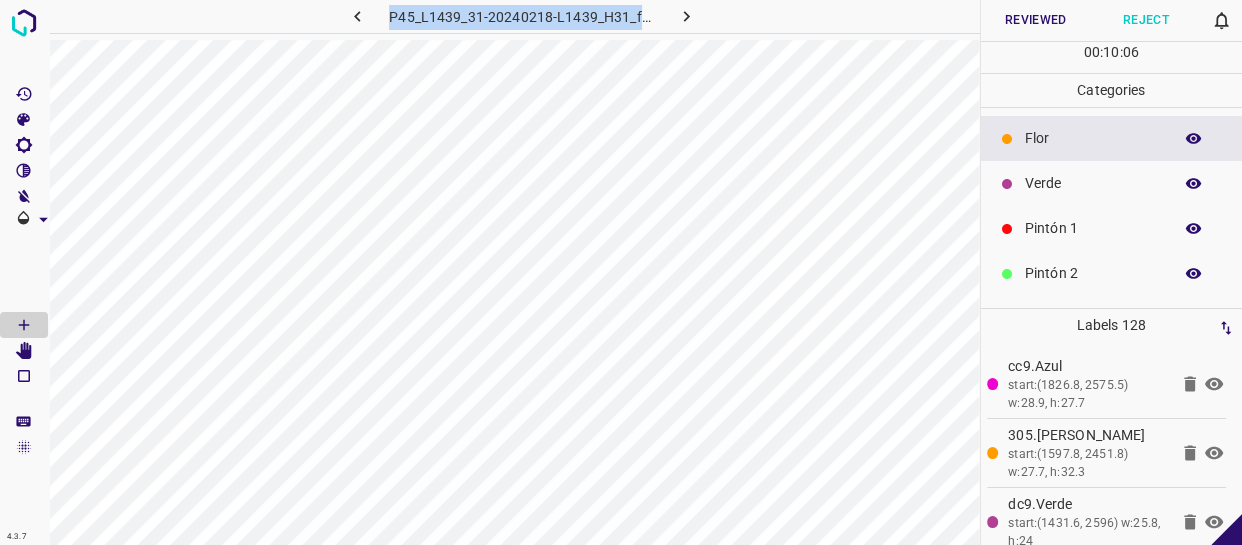 click on "Verde" at bounding box center [1093, 183] 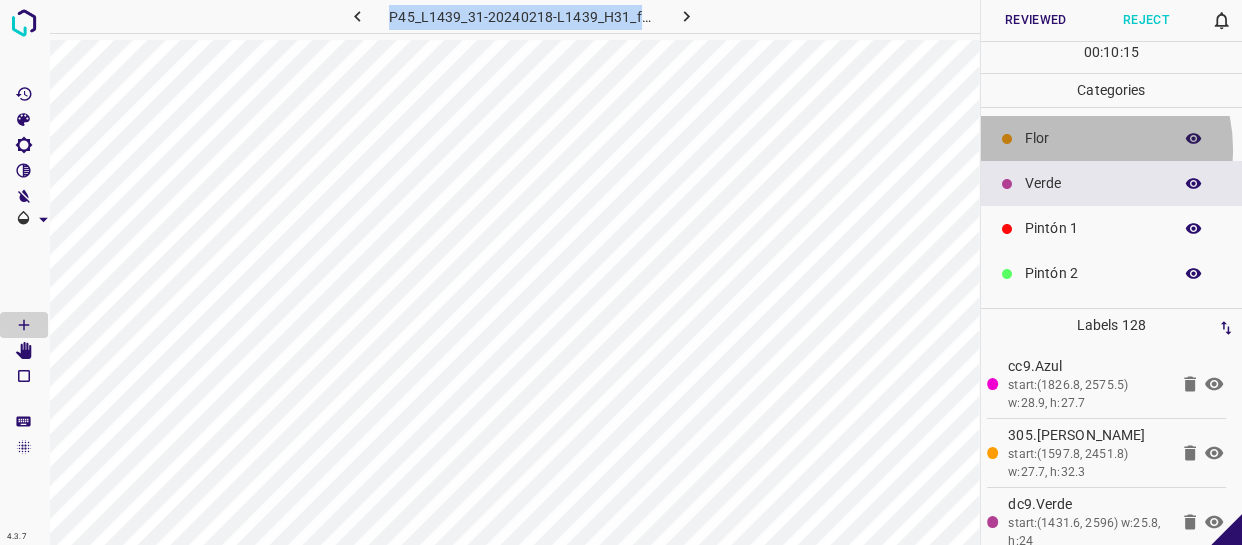 drag, startPoint x: 1076, startPoint y: 149, endPoint x: 1030, endPoint y: 157, distance: 46.69047 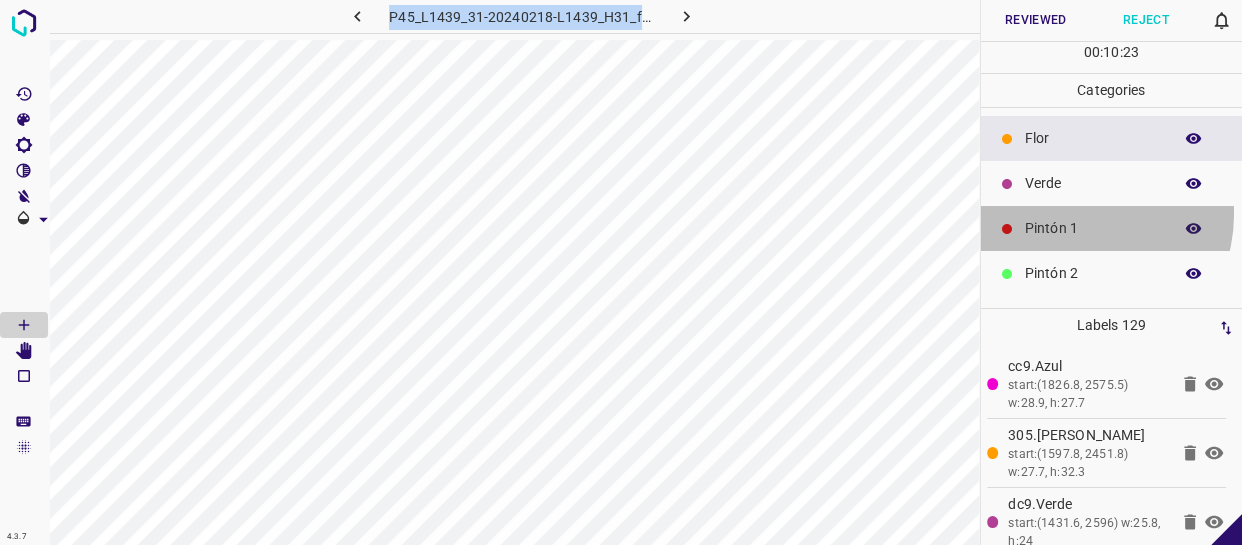 click on "Pintón 1" at bounding box center [1112, 228] 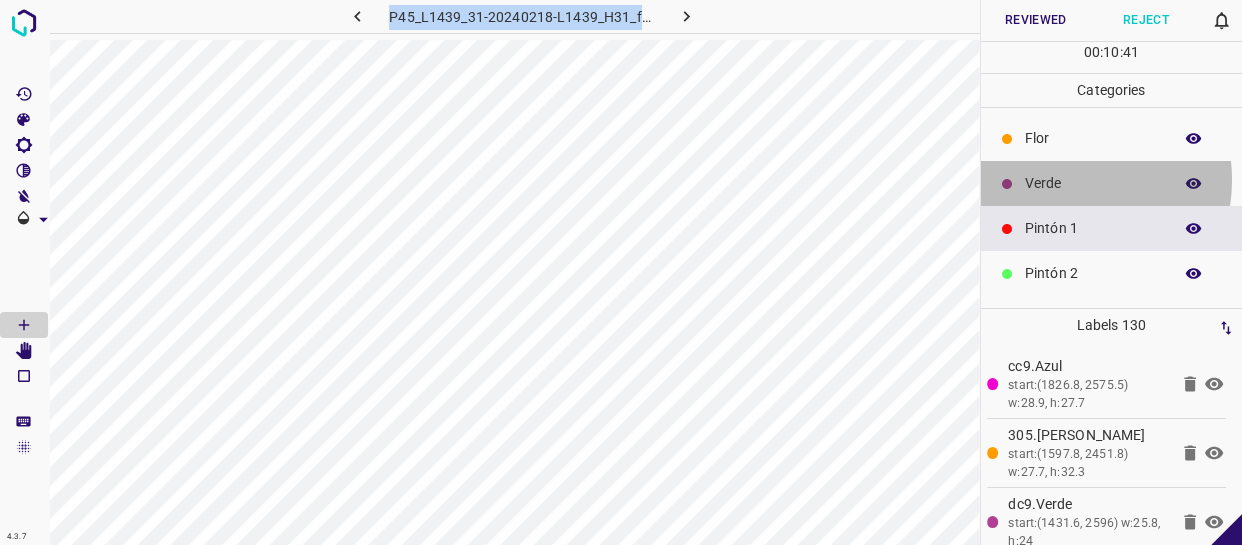 drag, startPoint x: 1058, startPoint y: 180, endPoint x: 1043, endPoint y: 186, distance: 16.155495 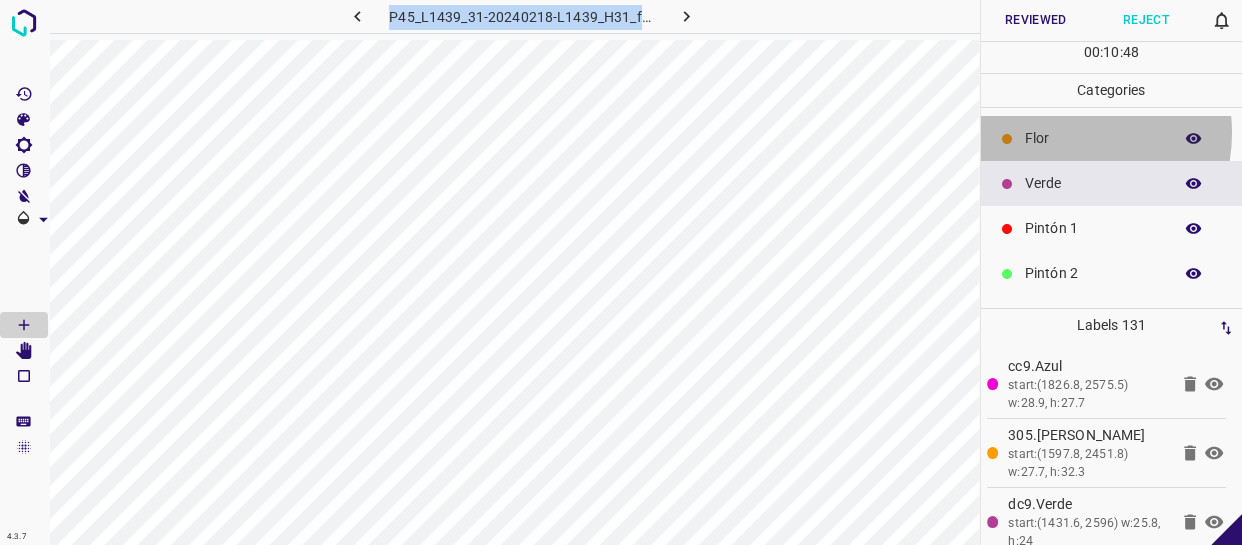 click on "Flor" at bounding box center (1093, 138) 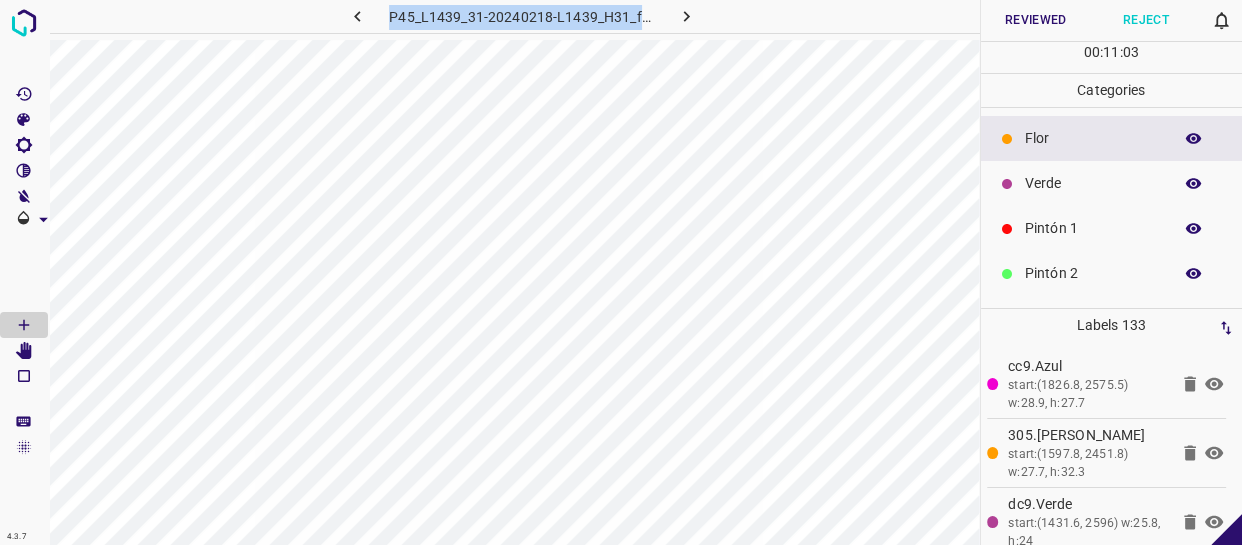 click on "Verde" at bounding box center (1093, 183) 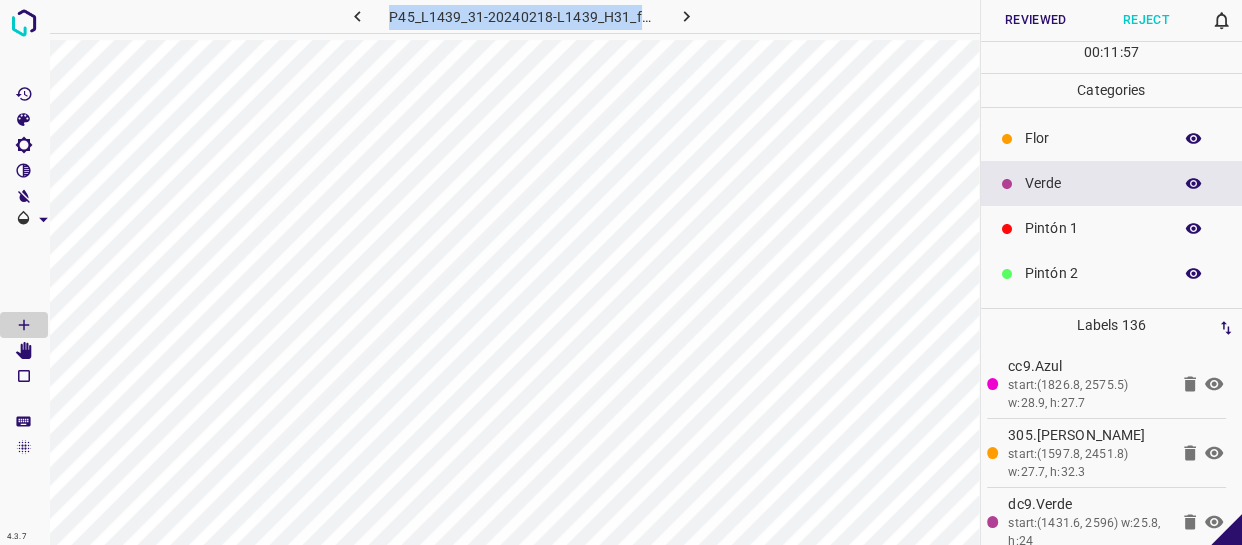 drag, startPoint x: 1057, startPoint y: 134, endPoint x: 1036, endPoint y: 144, distance: 23.259407 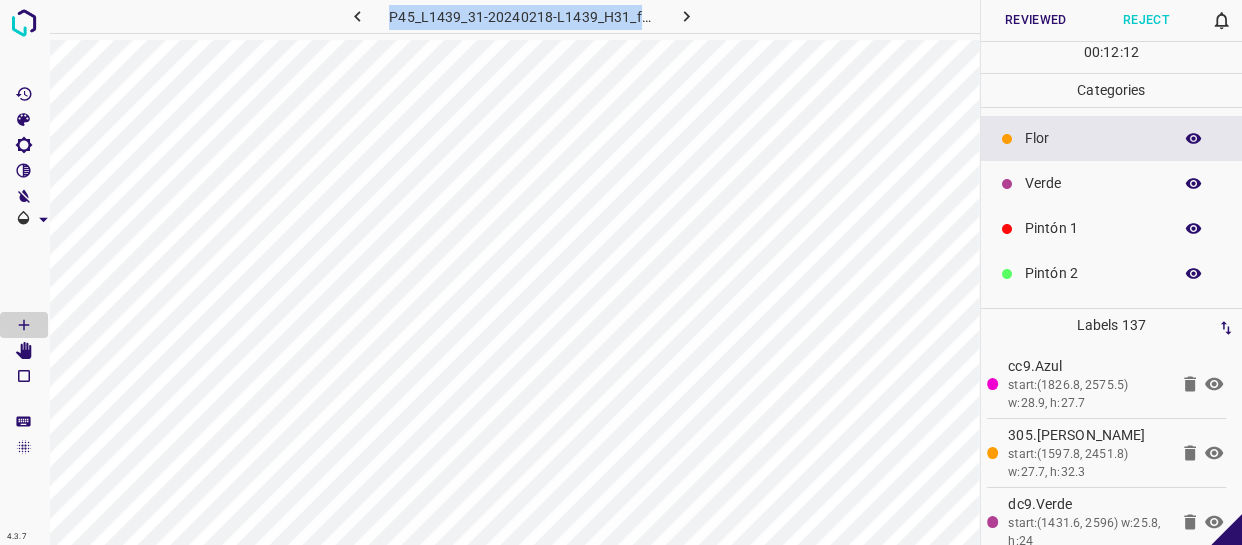drag, startPoint x: 1084, startPoint y: 225, endPoint x: 980, endPoint y: 247, distance: 106.30146 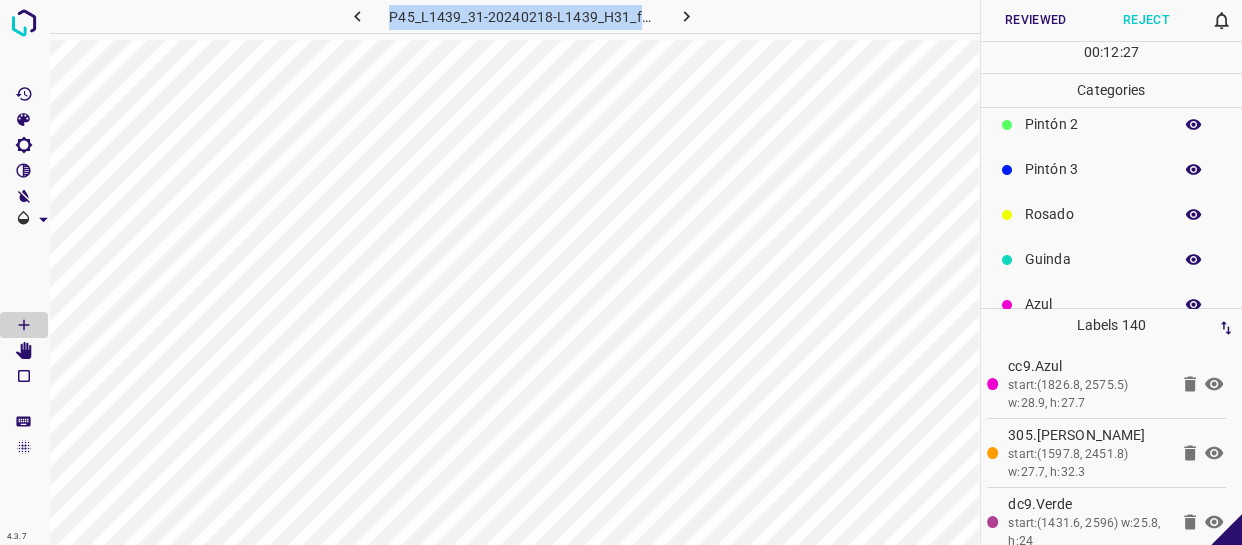 scroll, scrollTop: 175, scrollLeft: 0, axis: vertical 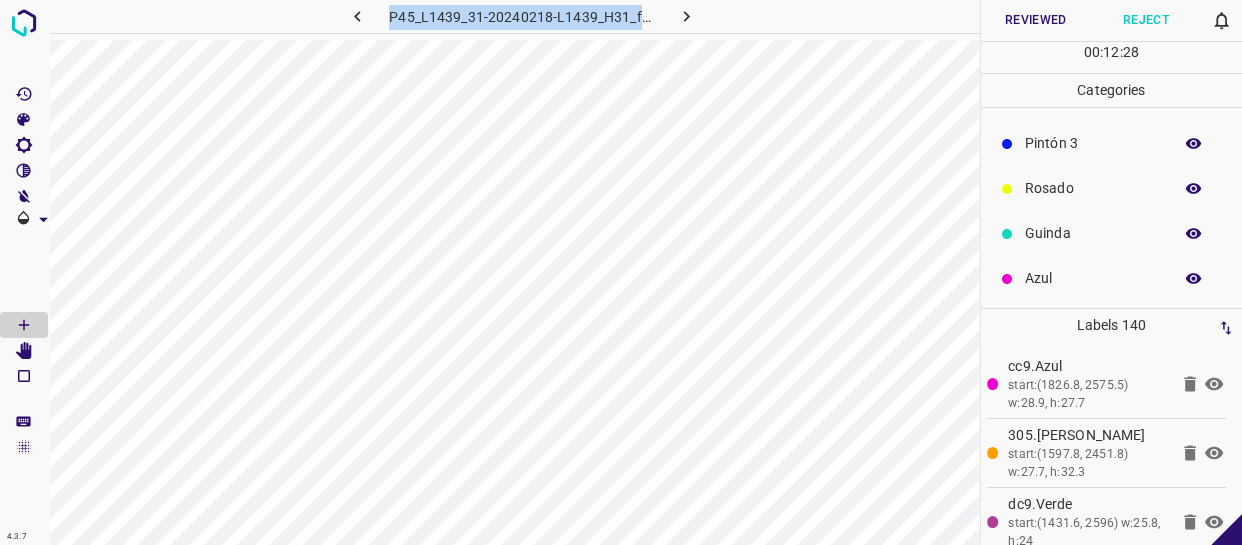drag, startPoint x: 1027, startPoint y: 275, endPoint x: 1014, endPoint y: 274, distance: 13.038404 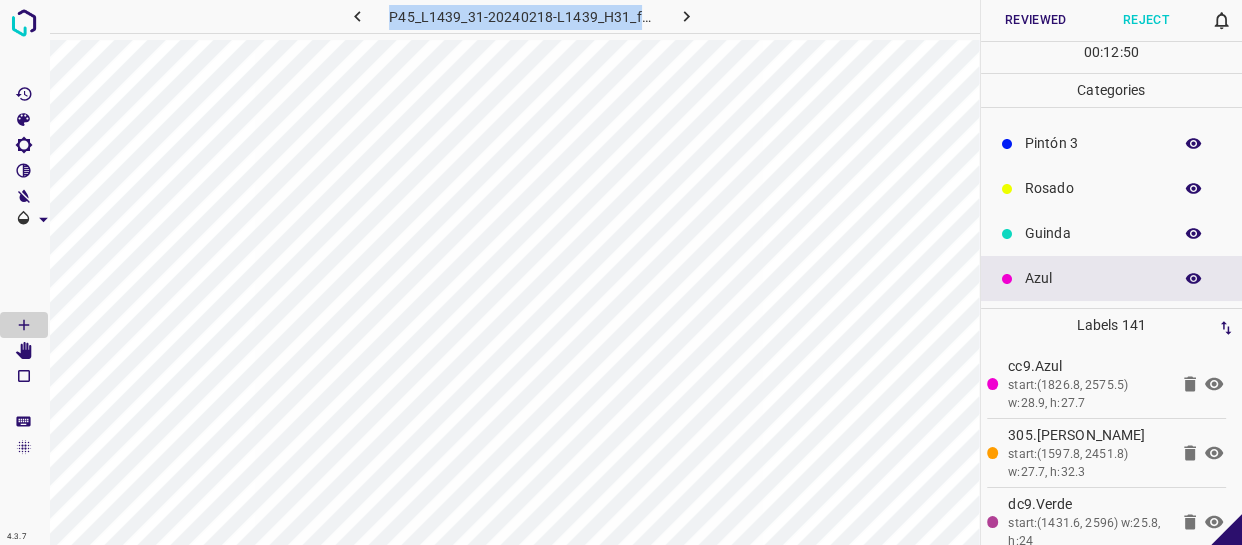 scroll, scrollTop: 0, scrollLeft: 0, axis: both 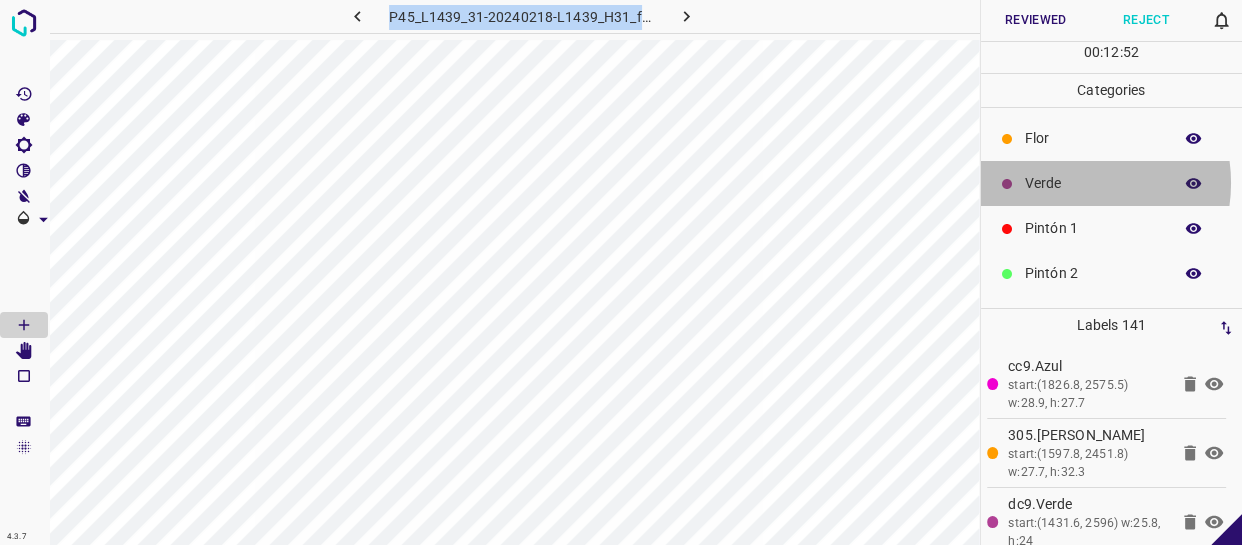 click on "Verde" at bounding box center (1093, 183) 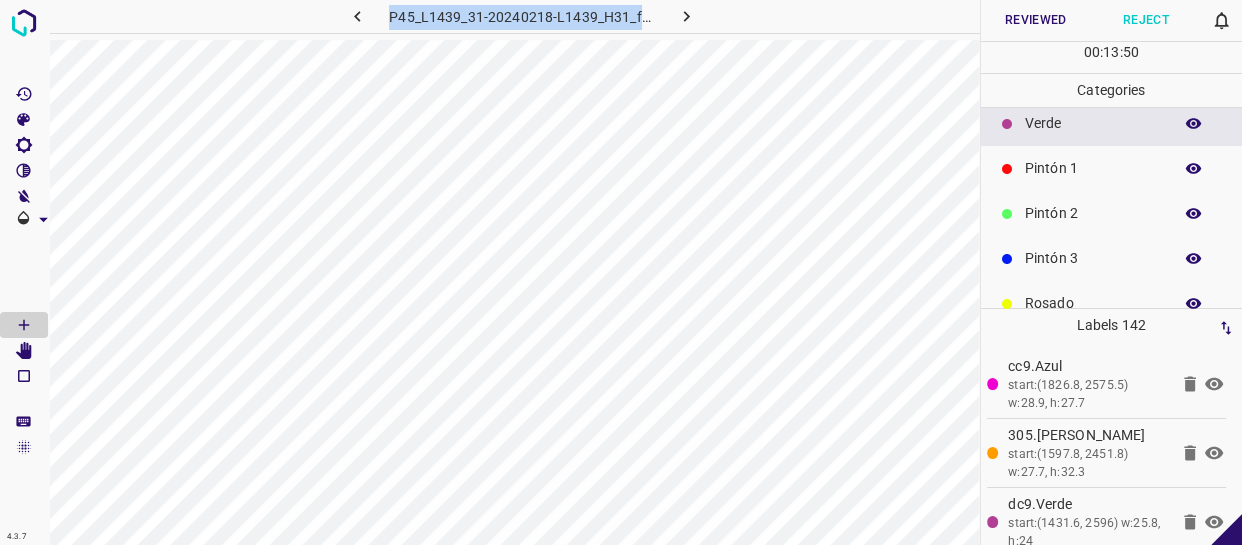 scroll, scrollTop: 90, scrollLeft: 0, axis: vertical 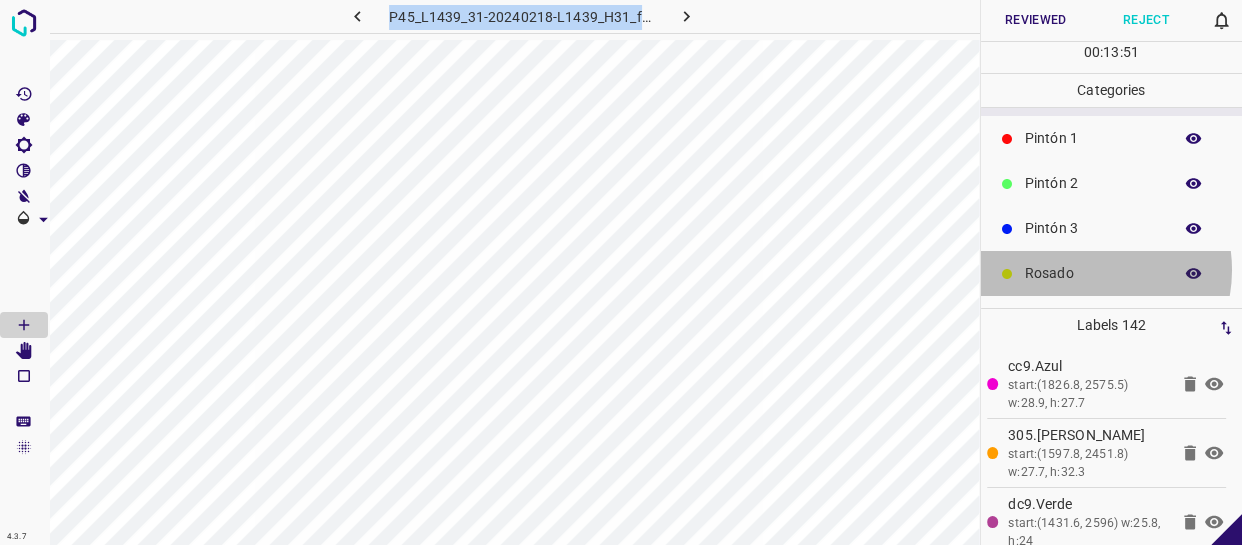 click on "Rosado" at bounding box center [1093, 273] 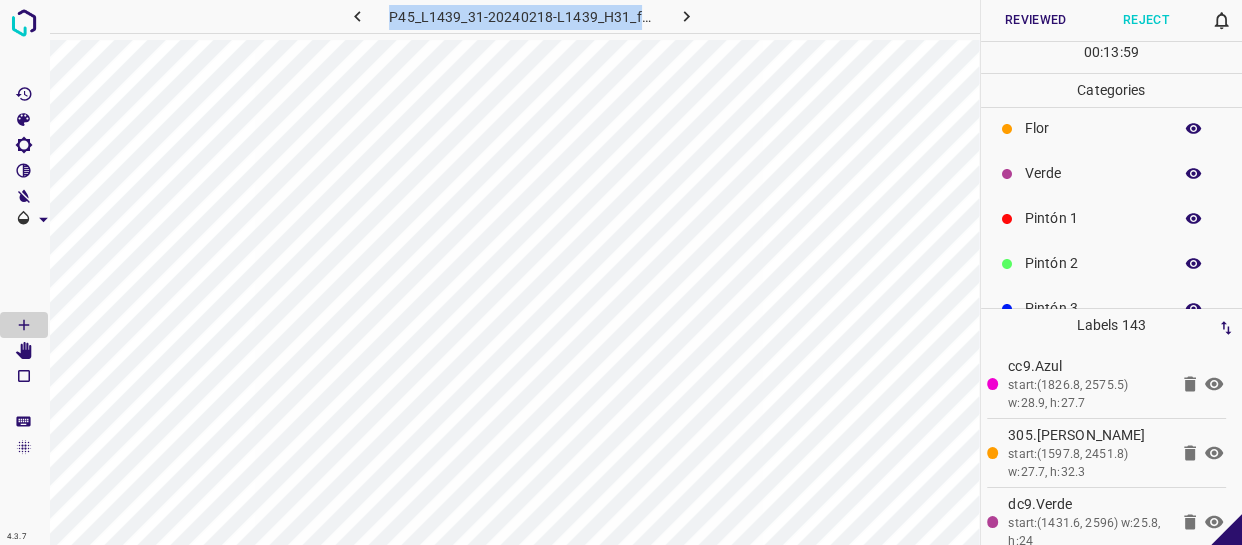 scroll, scrollTop: 0, scrollLeft: 0, axis: both 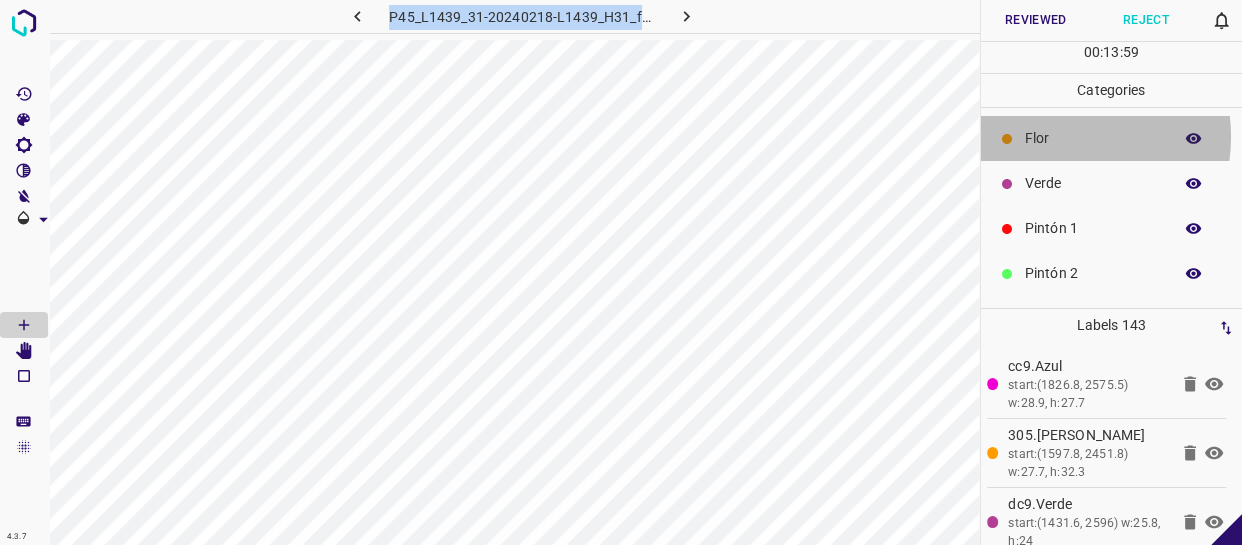 drag, startPoint x: 1060, startPoint y: 137, endPoint x: 1048, endPoint y: 142, distance: 13 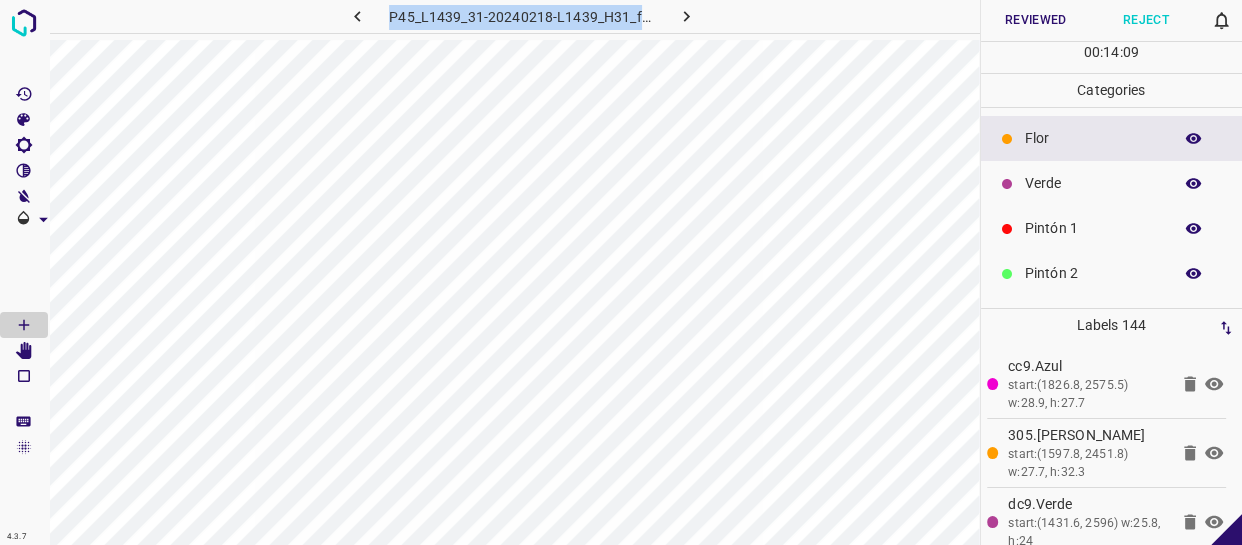 click on "Verde" at bounding box center [1112, 183] 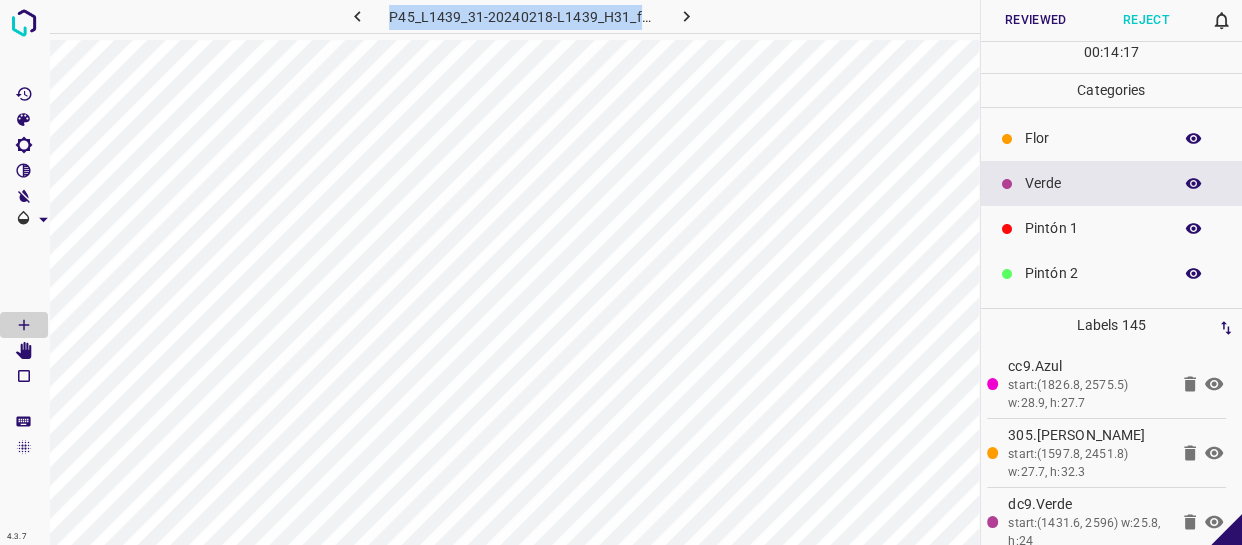 click 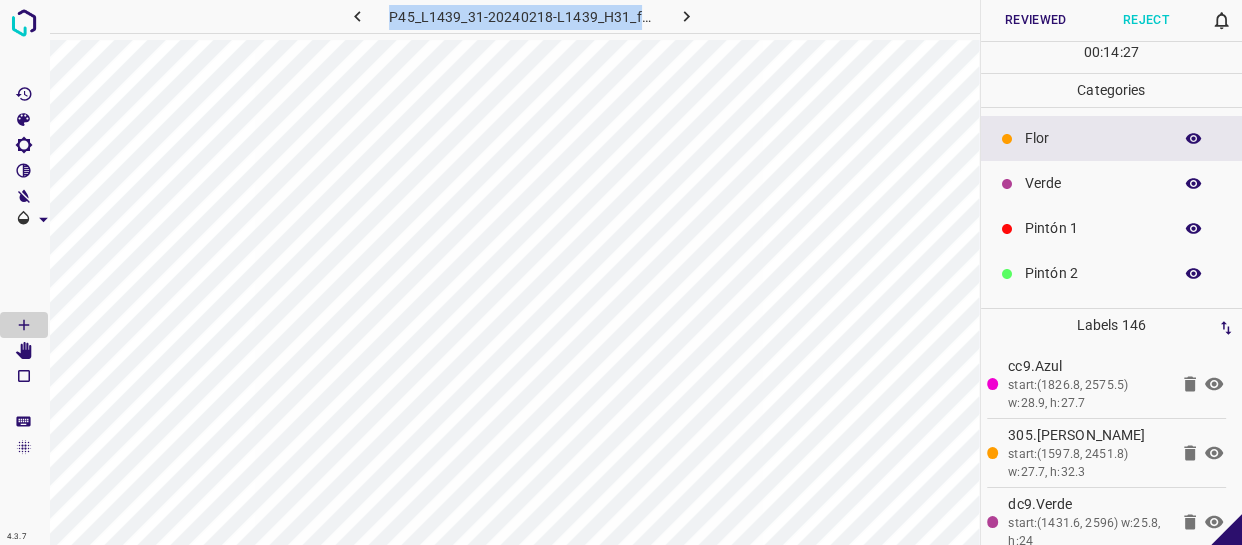 drag, startPoint x: 1054, startPoint y: 217, endPoint x: 1031, endPoint y: 220, distance: 23.194826 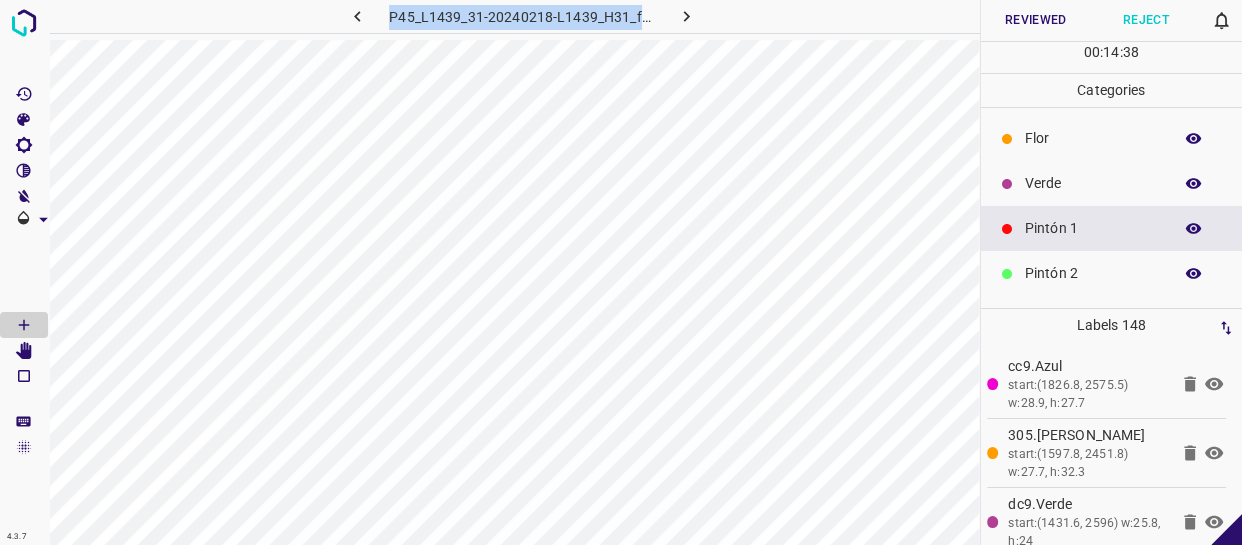 click on "Verde" at bounding box center (1093, 183) 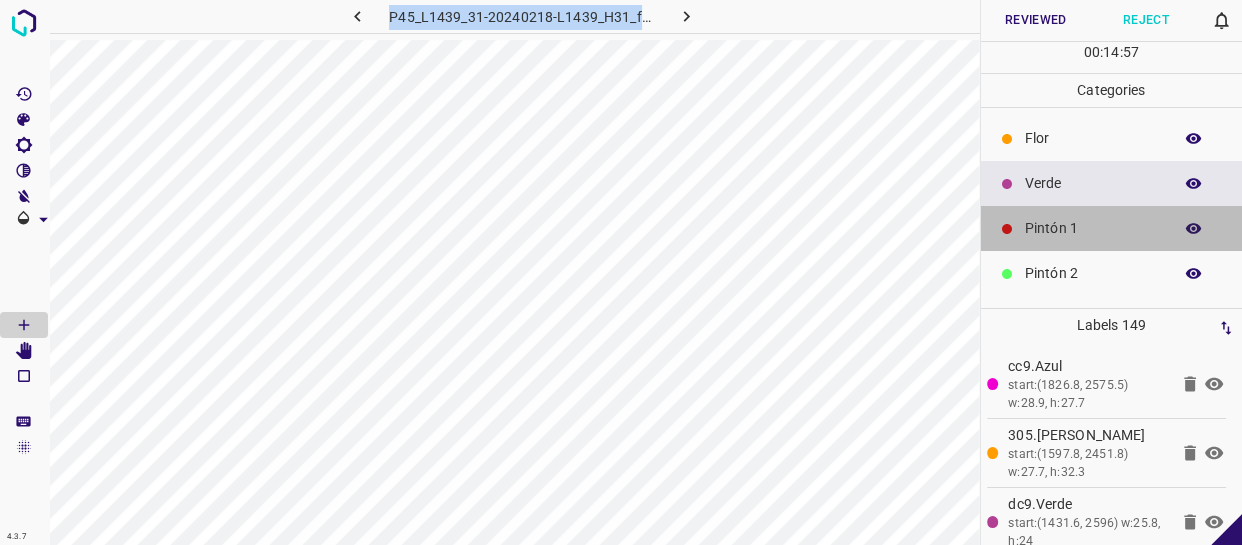 drag, startPoint x: 1139, startPoint y: 225, endPoint x: 994, endPoint y: 251, distance: 147.31259 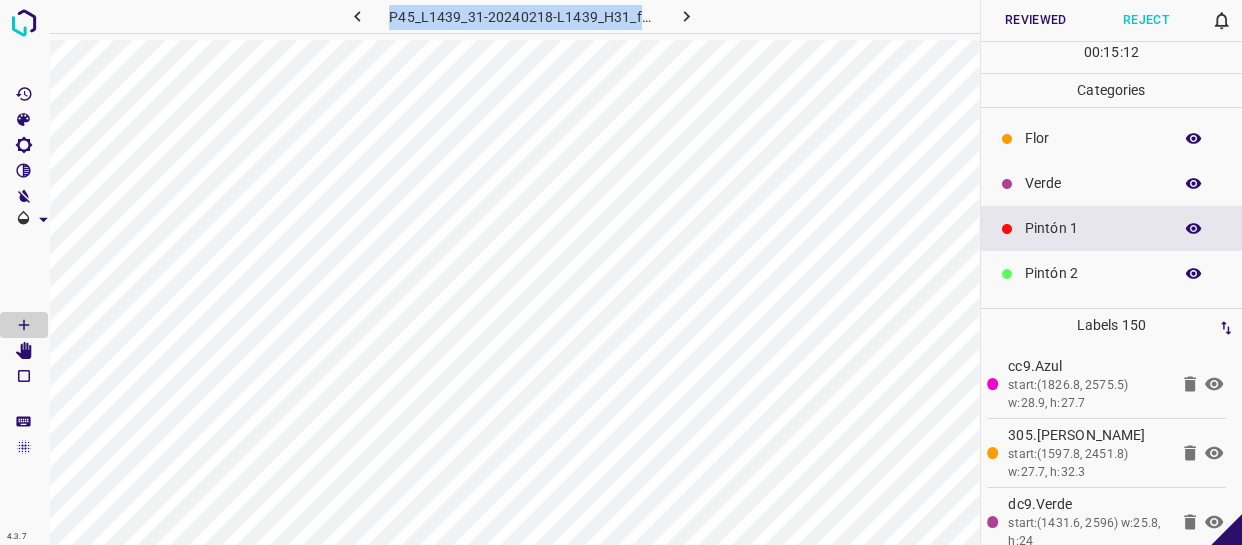 click on "Verde" at bounding box center (1093, 183) 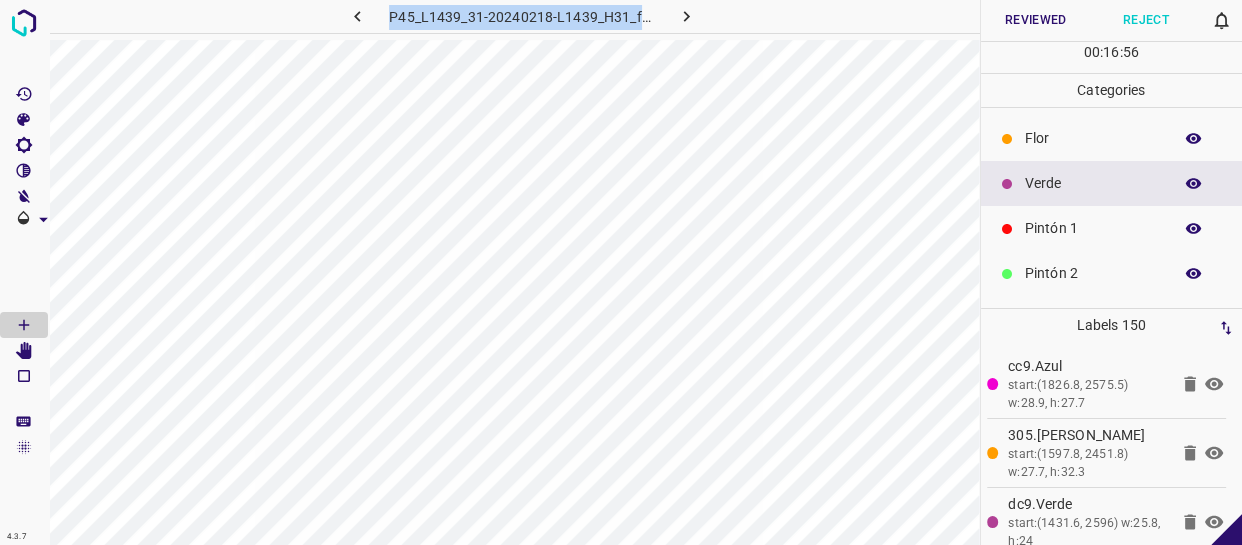 click on "Verde" at bounding box center (1093, 183) 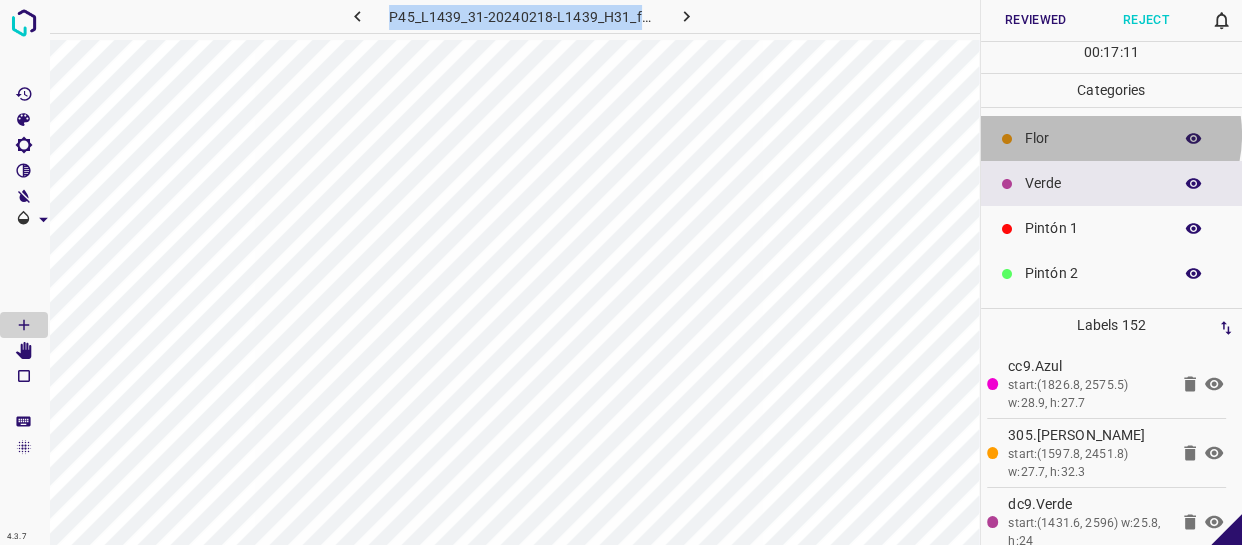 drag, startPoint x: 1109, startPoint y: 135, endPoint x: 1099, endPoint y: 138, distance: 10.440307 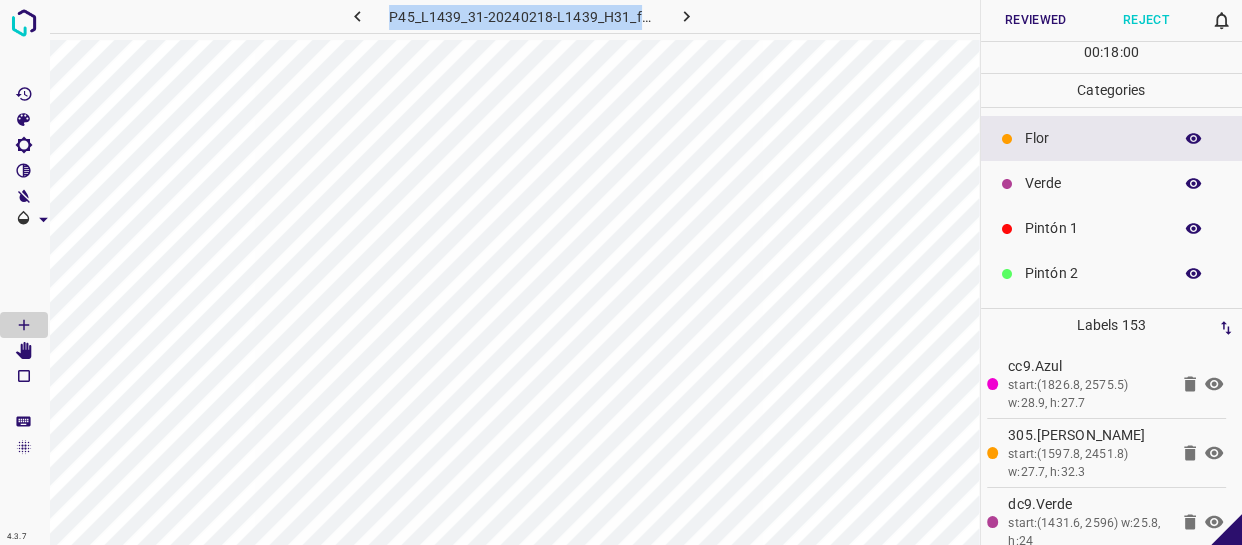 click at bounding box center [1194, 139] 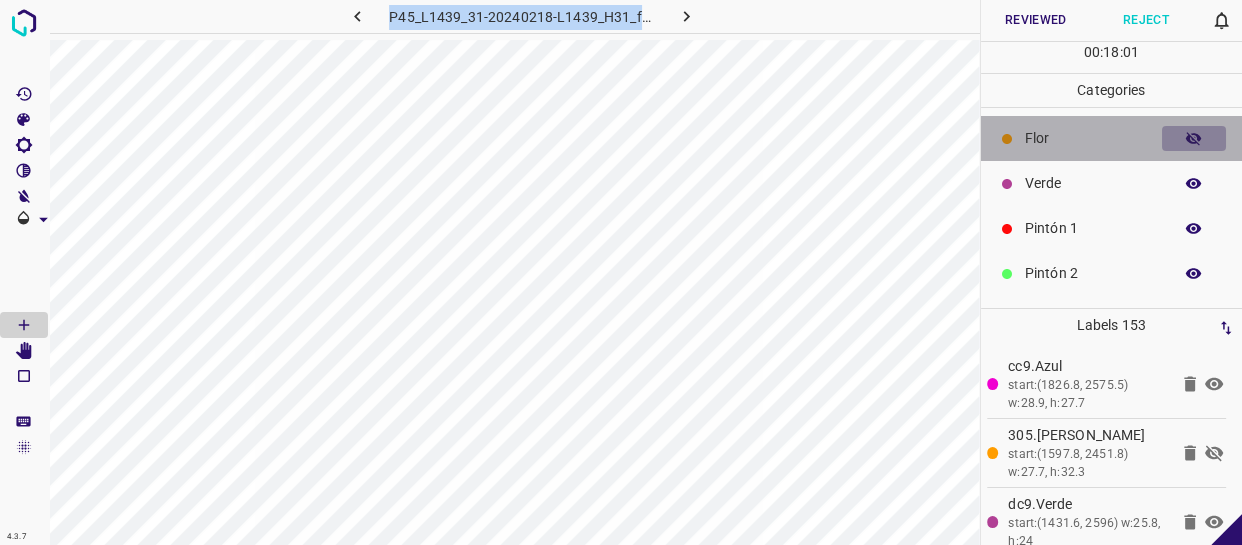 click 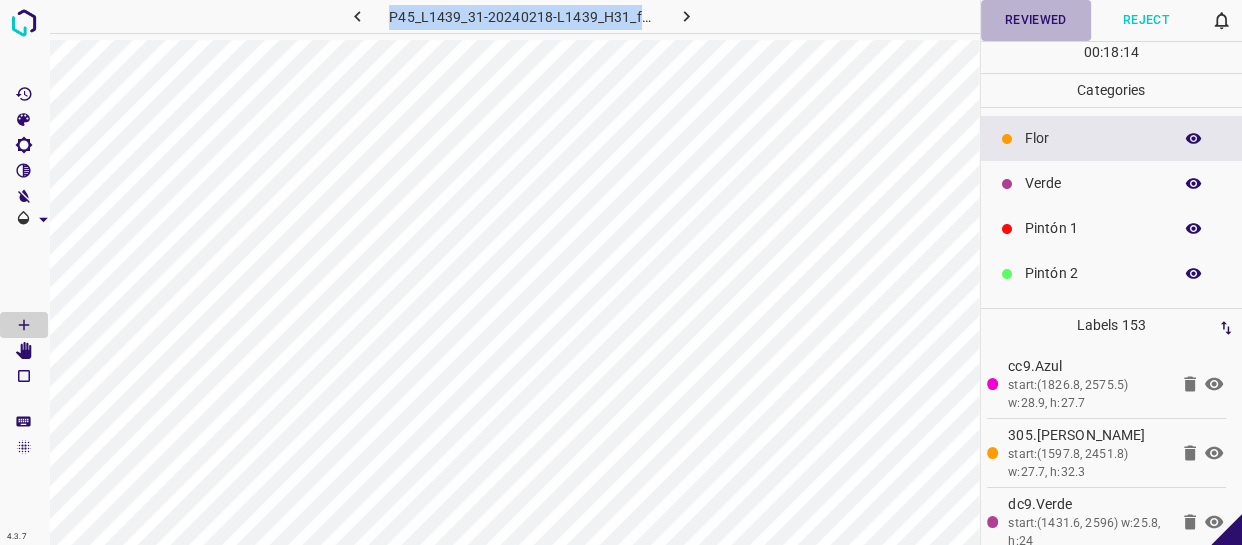 click on "Reviewed" at bounding box center (1036, 20) 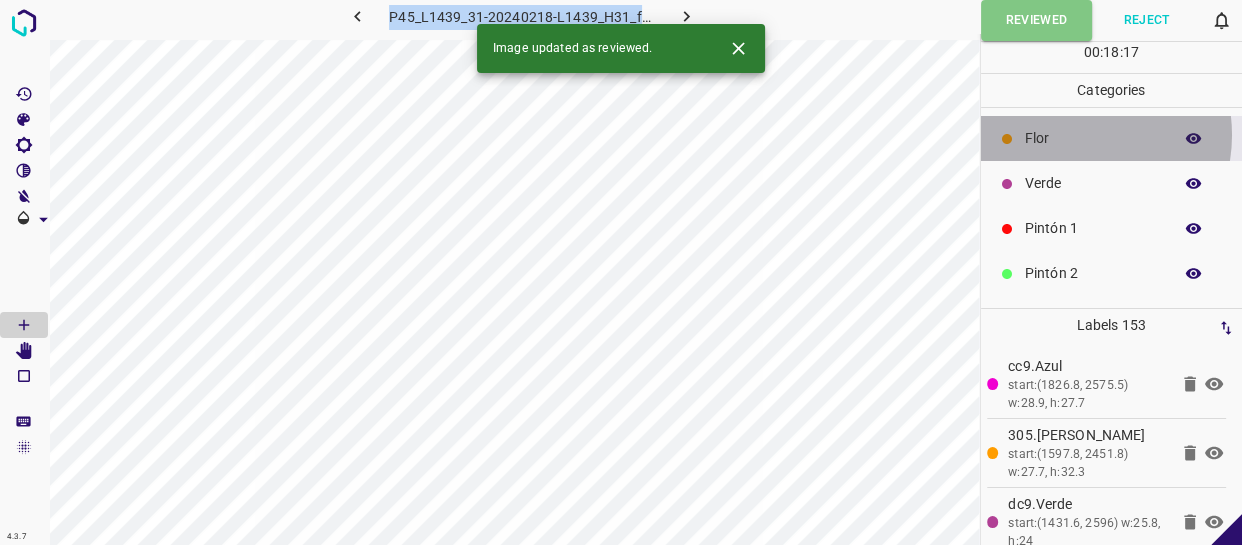 click on "Flor" at bounding box center (1093, 138) 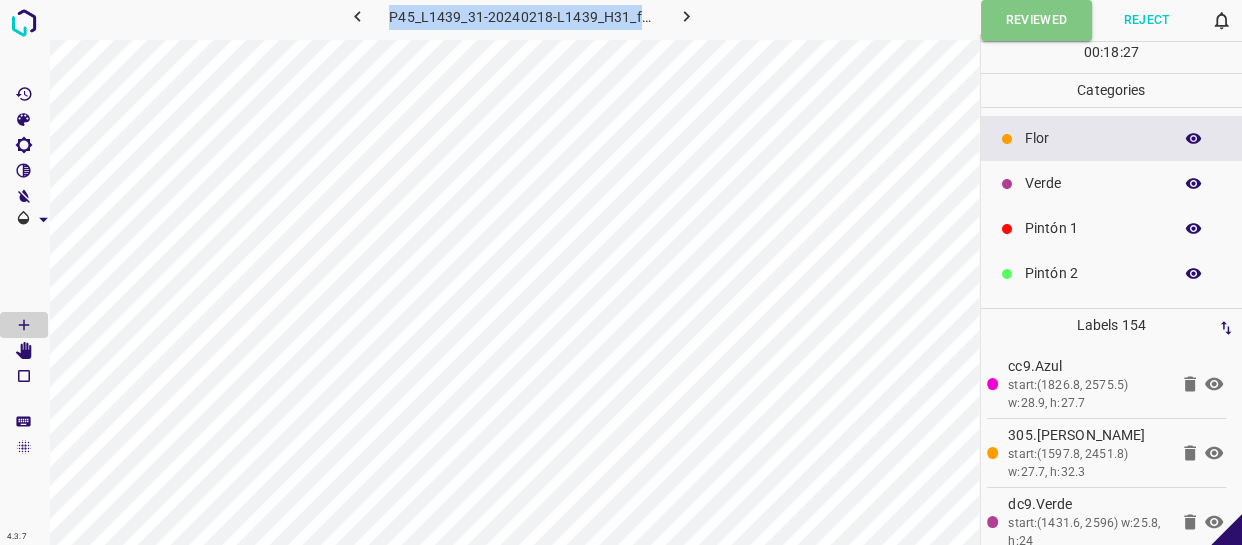 click on "Verde" at bounding box center [1093, 183] 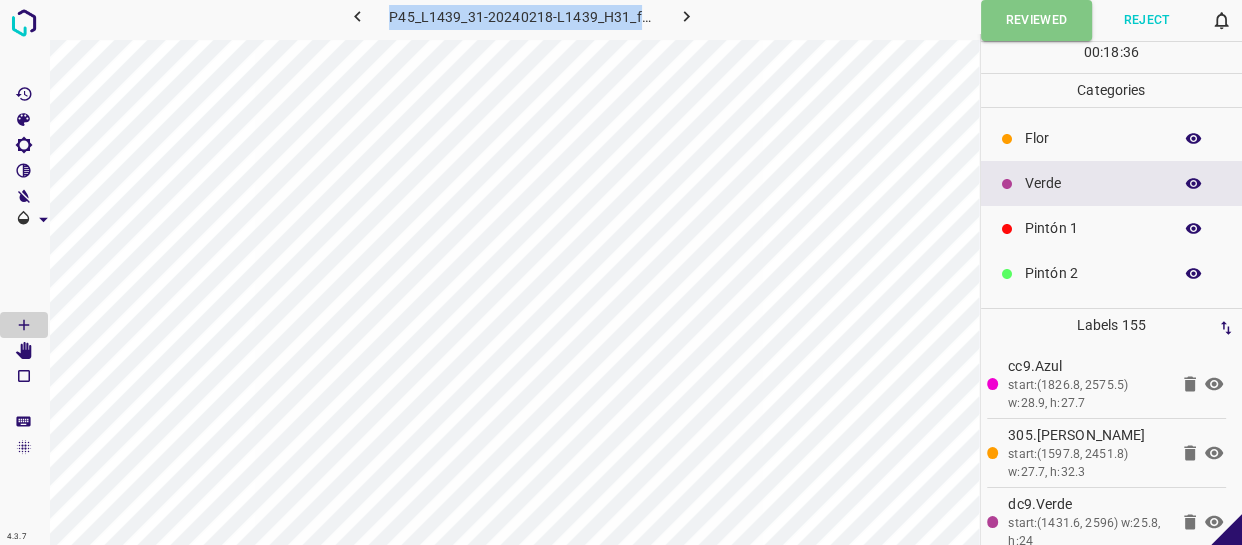click on "Flor" at bounding box center [1093, 138] 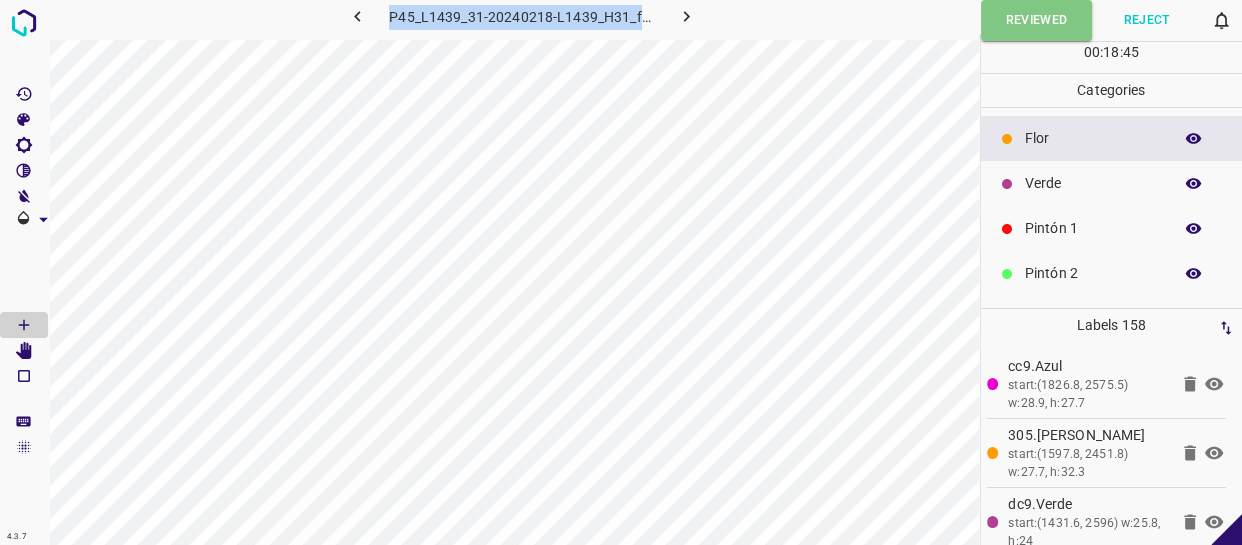 drag, startPoint x: 1089, startPoint y: 172, endPoint x: 1074, endPoint y: 180, distance: 17 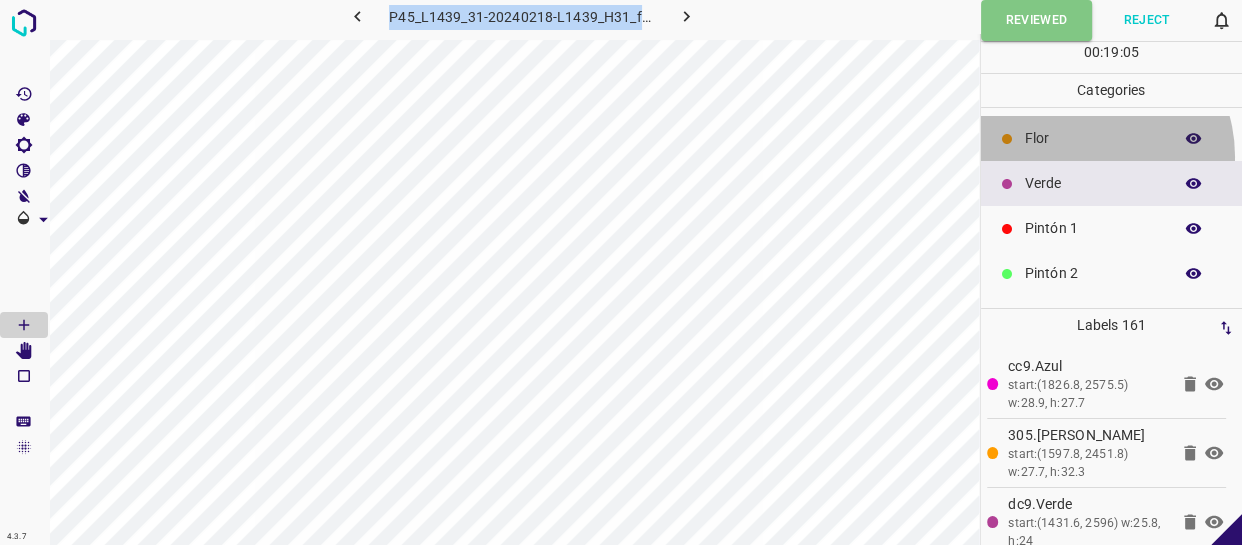 click on "Flor" at bounding box center [1112, 138] 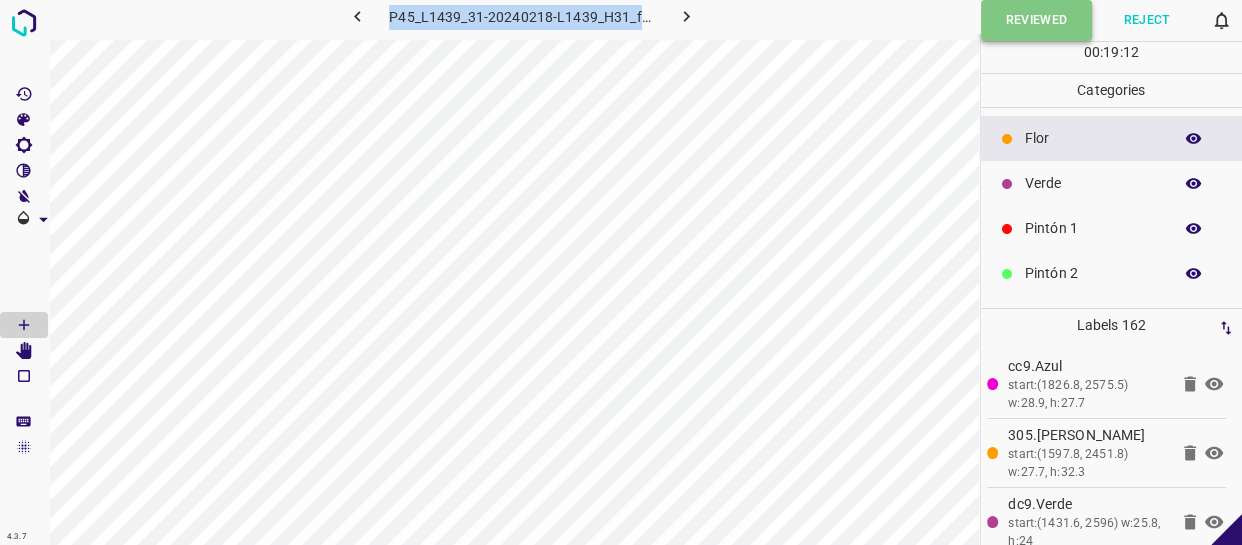 drag, startPoint x: 1035, startPoint y: 23, endPoint x: 1009, endPoint y: 39, distance: 30.528675 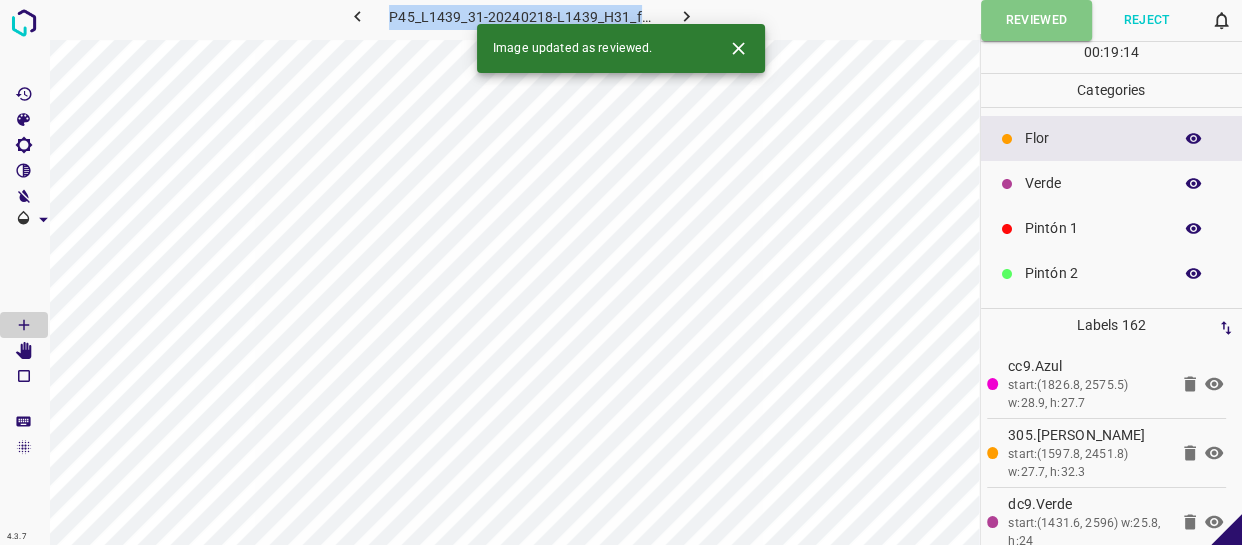 drag, startPoint x: 683, startPoint y: 15, endPoint x: 672, endPoint y: 5, distance: 14.866069 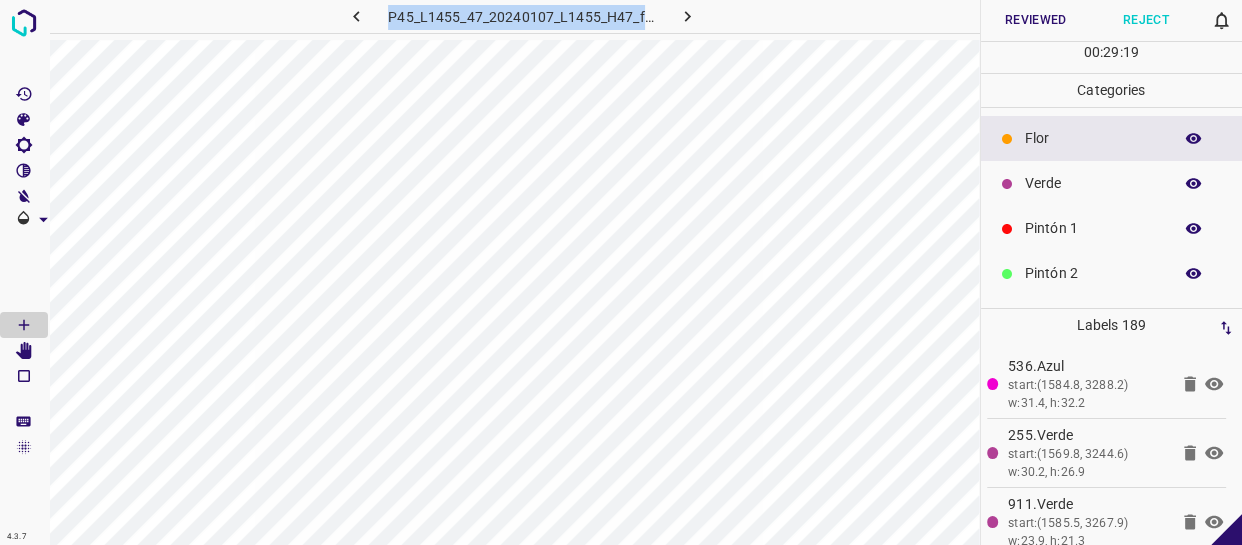 click on "Verde" at bounding box center [1093, 183] 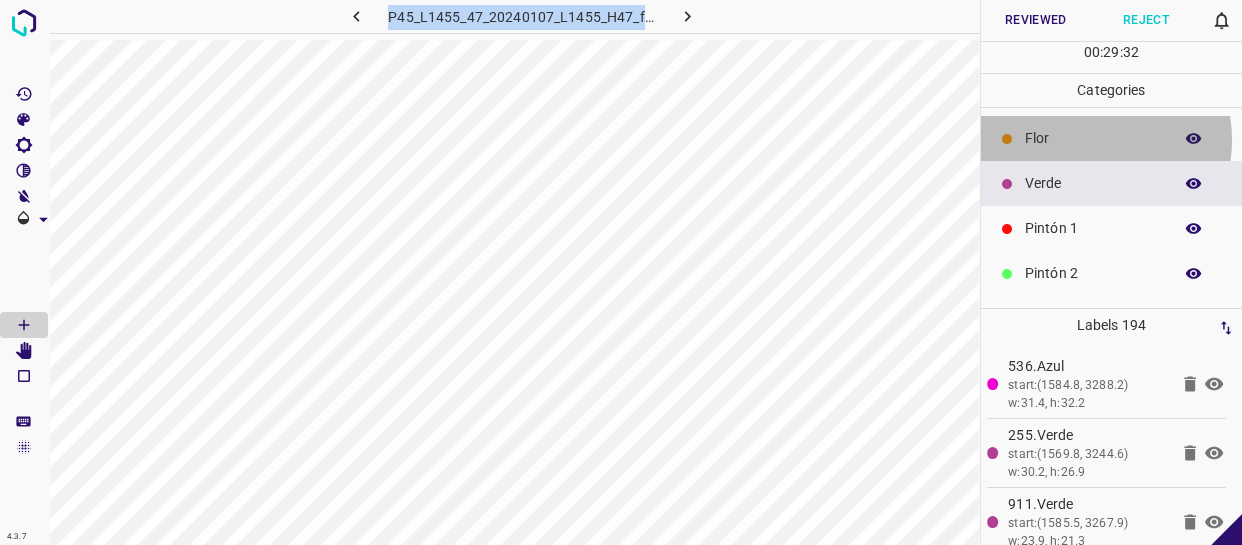 click on "Flor" at bounding box center (1093, 138) 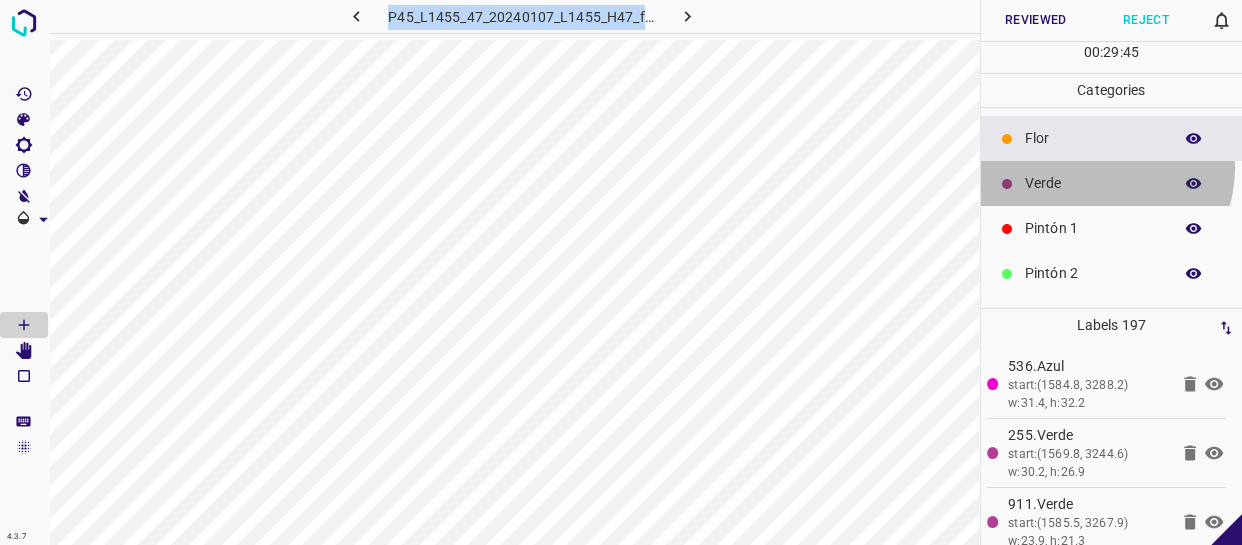 click on "Verde" at bounding box center (1112, 183) 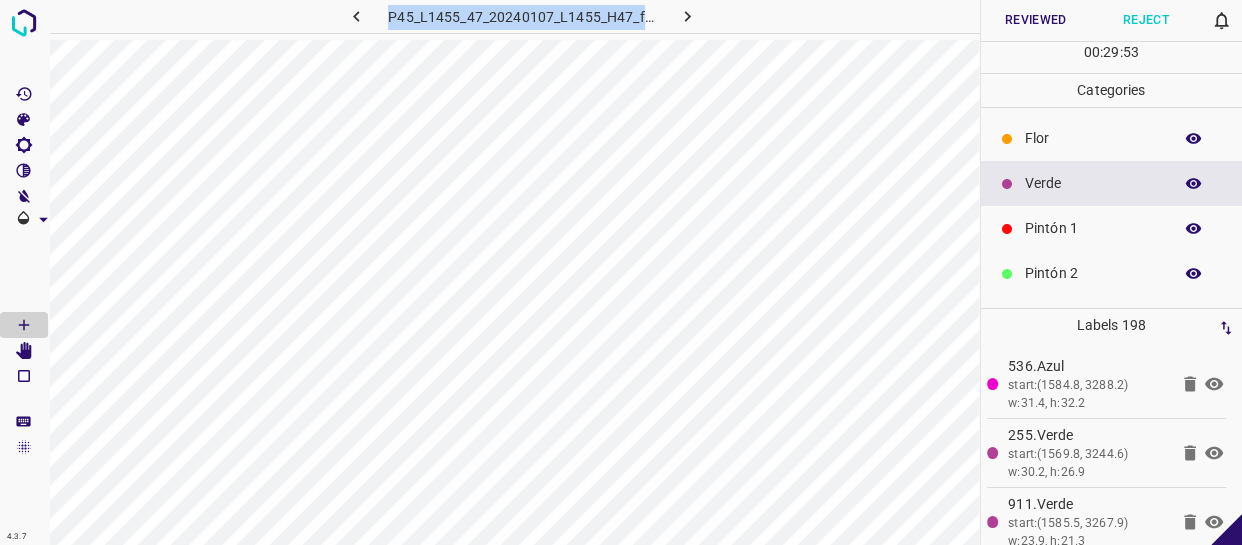 click on "Pintón 1" at bounding box center (1093, 228) 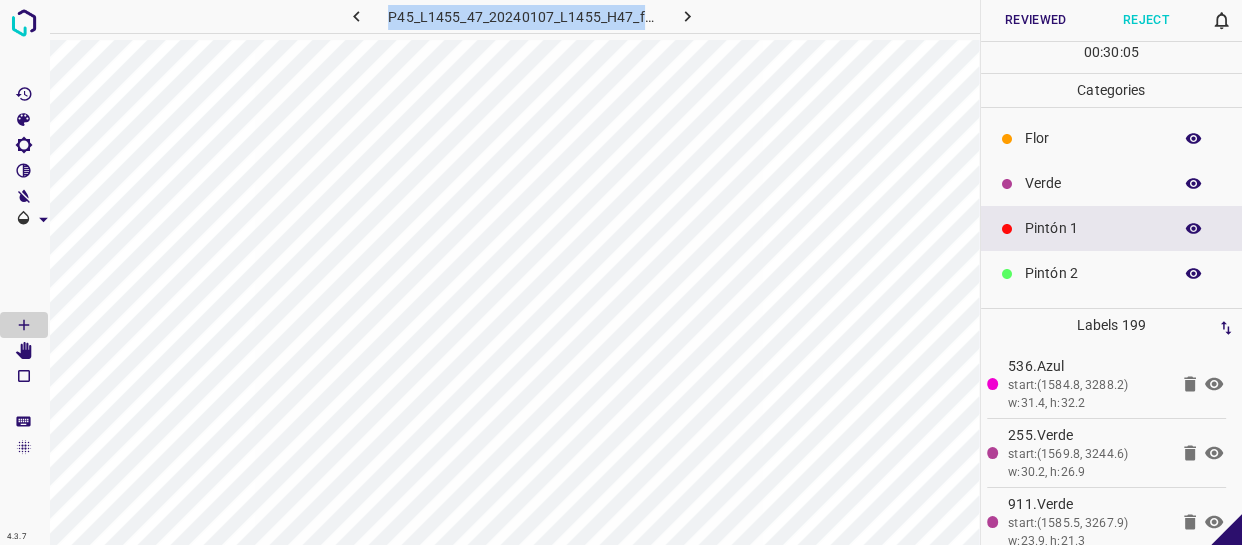 click on "Flor" at bounding box center (1093, 138) 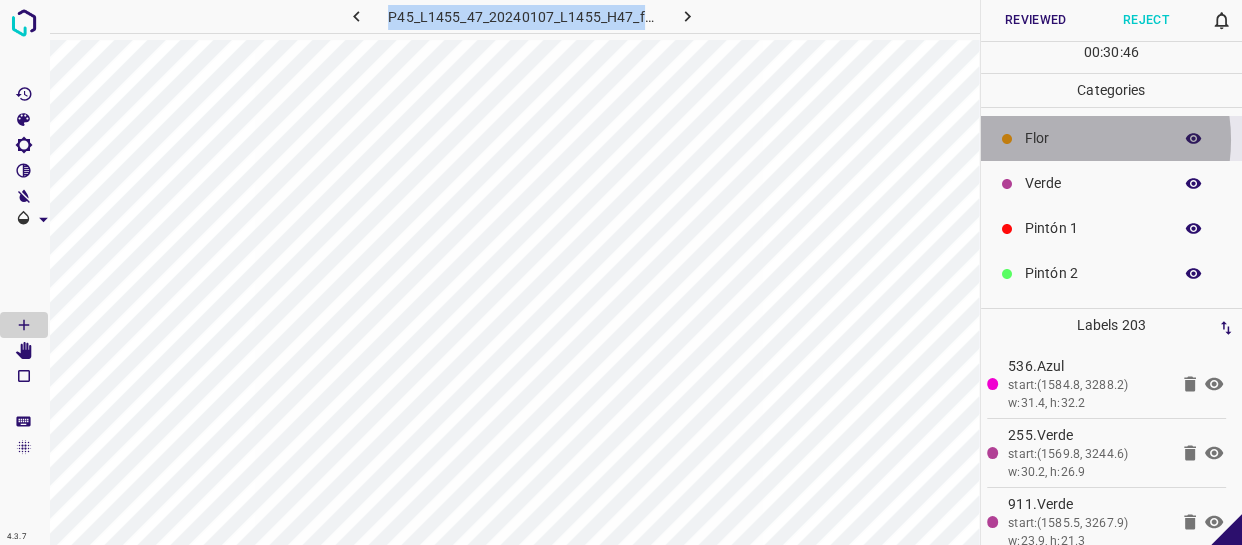 click on "Flor" at bounding box center (1093, 138) 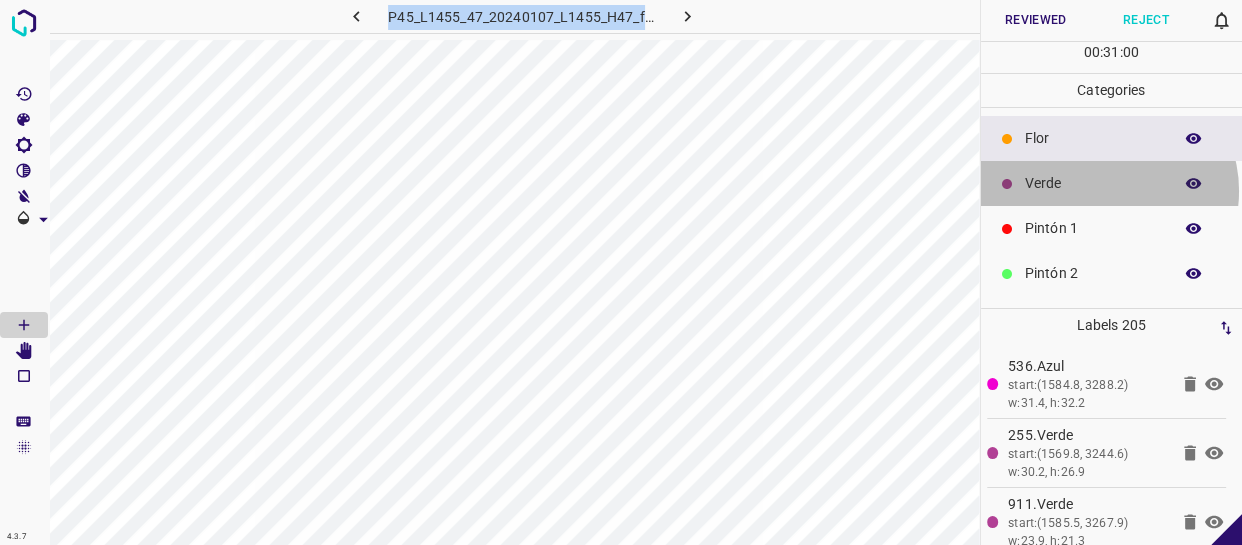 drag, startPoint x: 1107, startPoint y: 191, endPoint x: 987, endPoint y: 192, distance: 120.004166 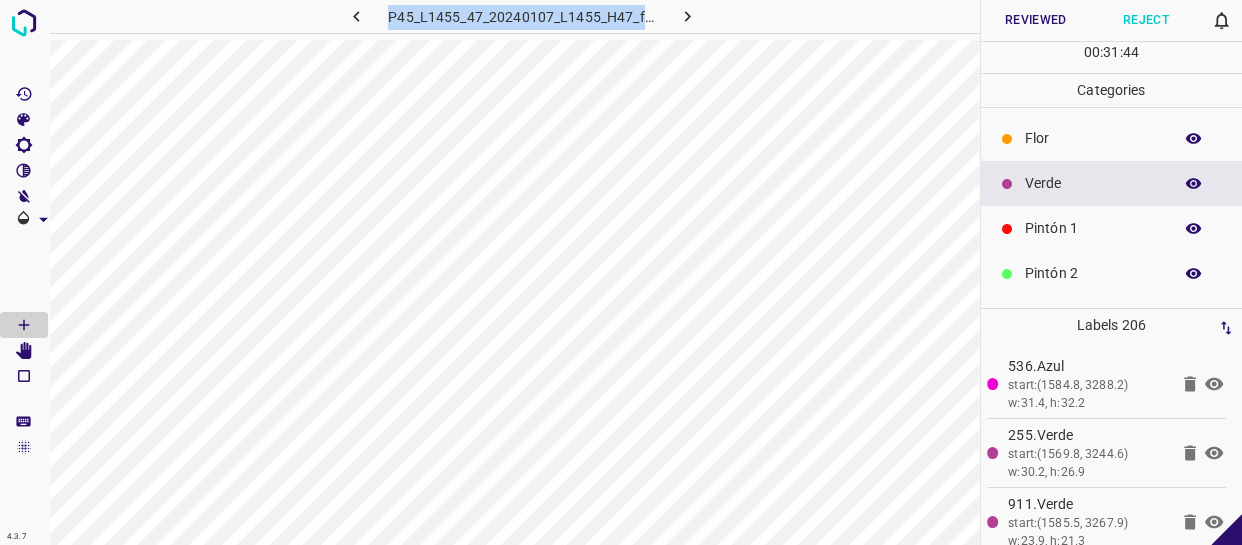 scroll, scrollTop: 175, scrollLeft: 0, axis: vertical 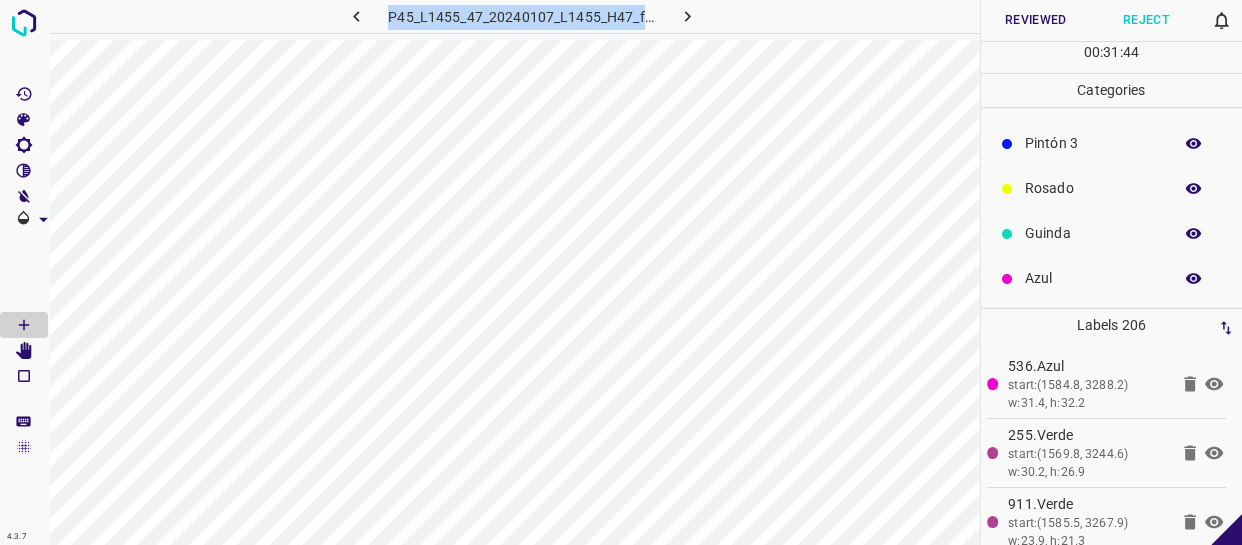 drag, startPoint x: 1054, startPoint y: 275, endPoint x: 1027, endPoint y: 280, distance: 27.45906 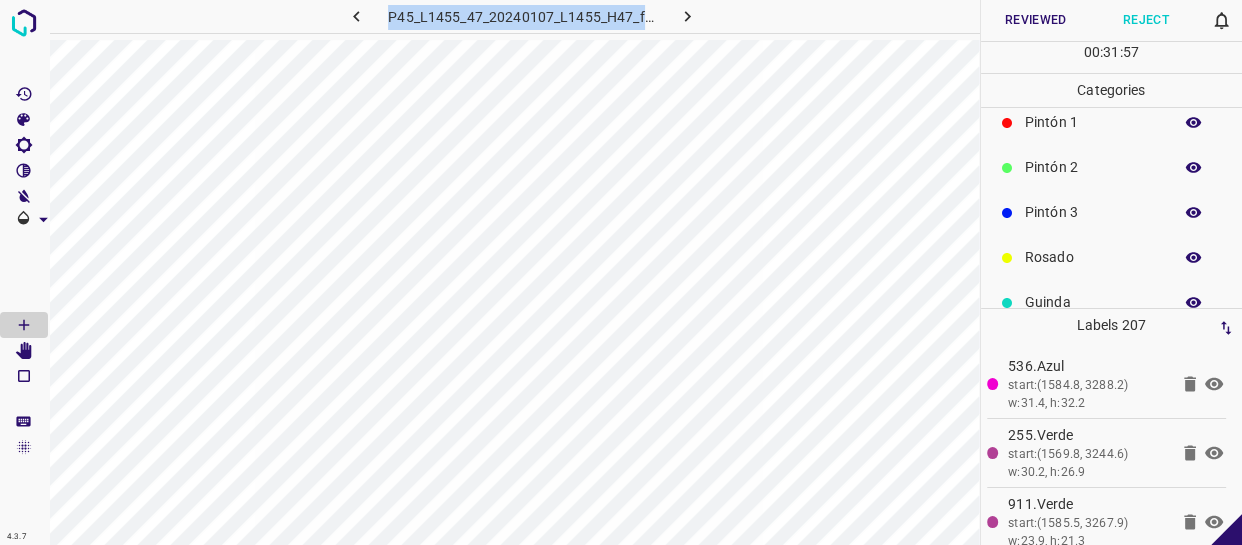 scroll, scrollTop: 0, scrollLeft: 0, axis: both 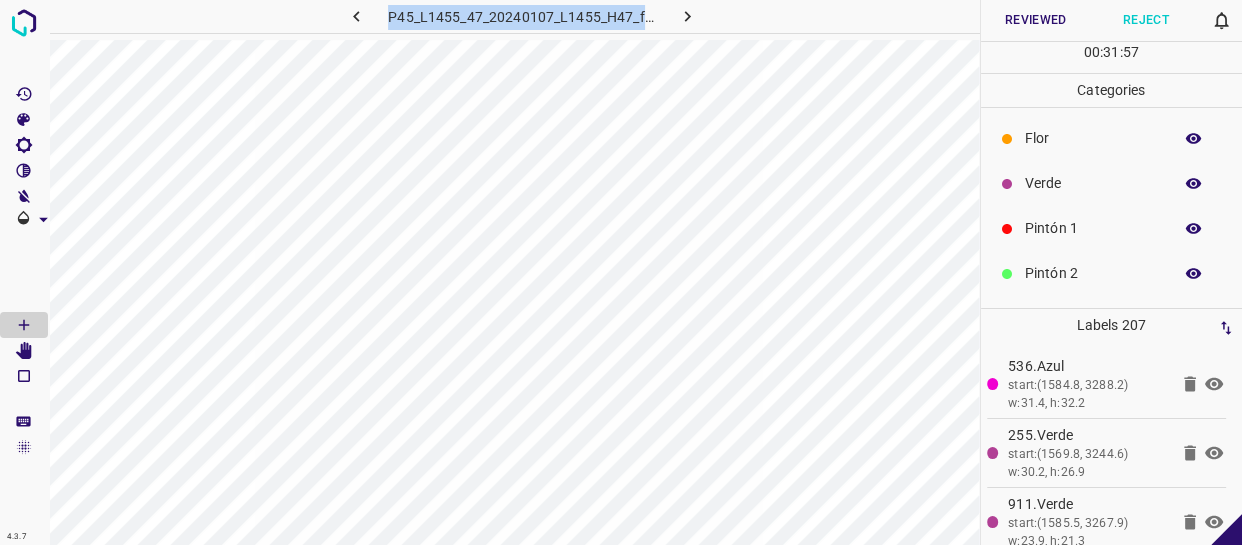 click on "Flor" at bounding box center [1093, 138] 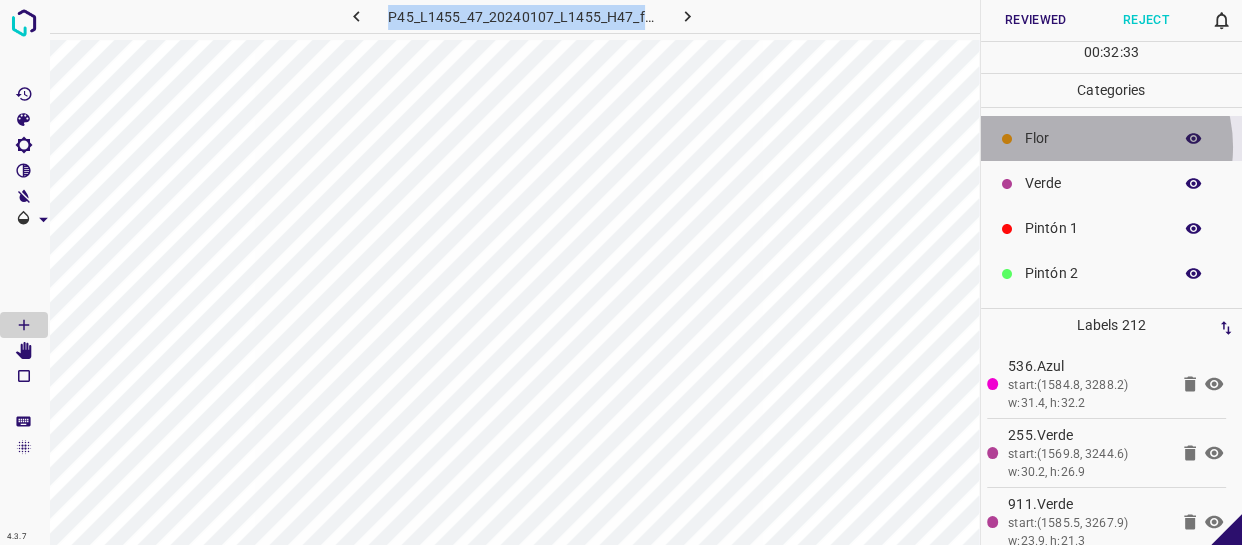 click on "Flor" at bounding box center (1112, 138) 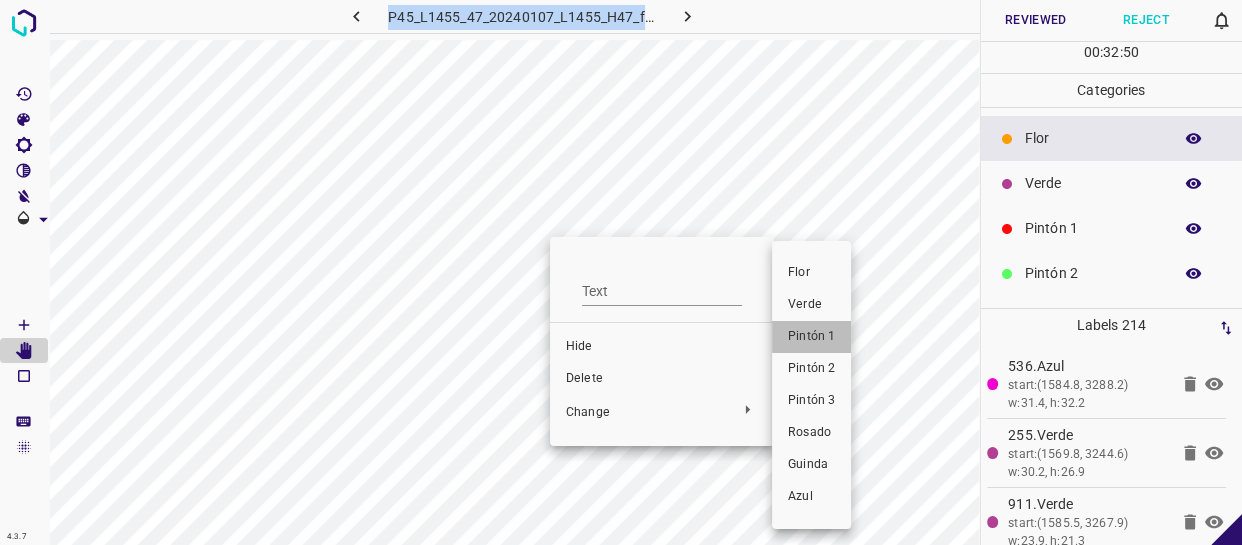 click on "Pintón 1" at bounding box center [811, 337] 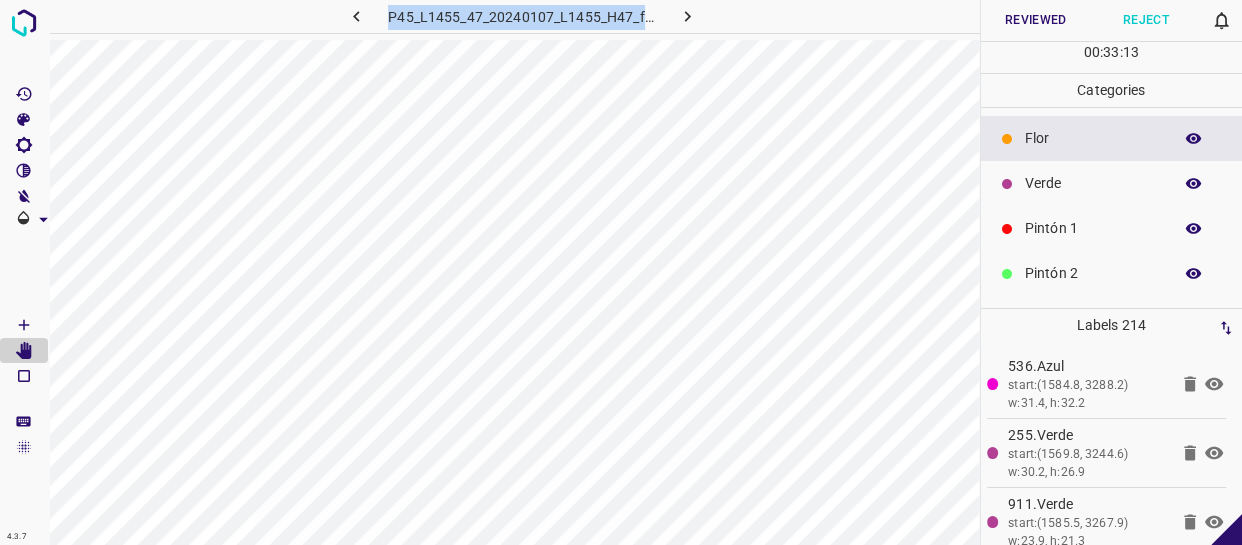 click on "Reviewed" at bounding box center (1036, 20) 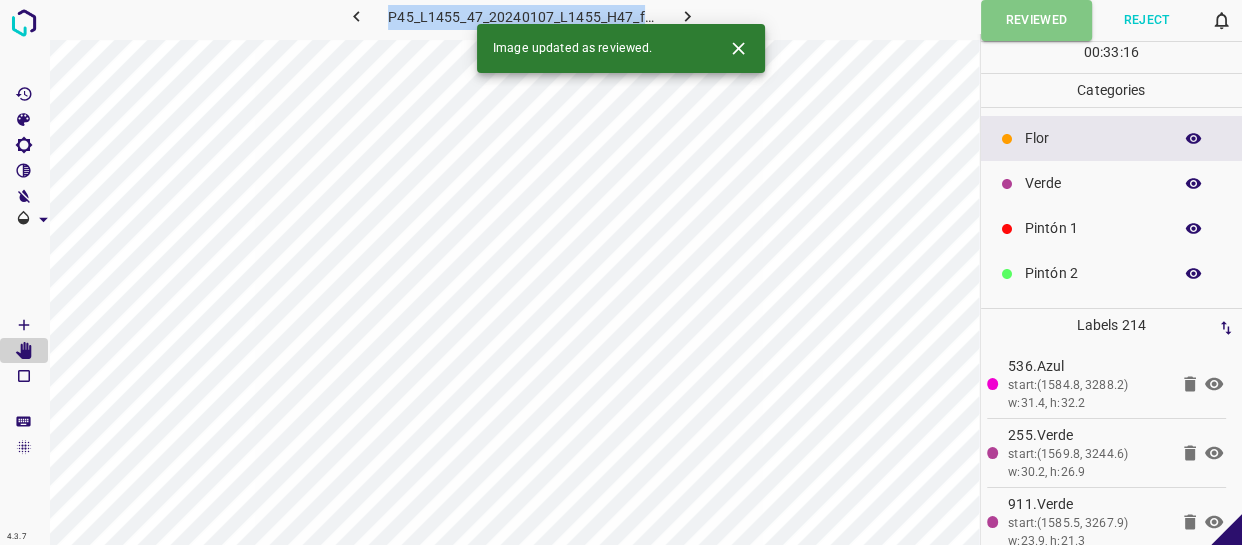 click on "P45_L1455_47_20240107_L1455_H47_frame_00069_66733.jpg Reviewed Reject 0 00   : 33   : 16   Categories [PERSON_NAME] Verde Pintón 1 Pintón 2 Pintón 3 [PERSON_NAME] Azul Labels   214 536.Azul
start:(1584.8, 3288.2)
w:31.4, h:32.2
255.Verde
start:(1569.8, 3244.6)
w:30.2, h:26.9
911.Verde
start:(1585.5, 3267.9)
w:23.9, h:21.3
eaa.Verde
start:(1561.3, 3226.1)
w:22.1, h:21.8
f7c.Verde
start:(1606.9, 3220.4)
w:21.8, h:20.8
7b0.Verde
start:(1604.2, 3207.4)
w:17.9, h:14.5
cbd.Verde
start:(1474.5, 3155.3)
w:27.2, h:31.8
abb.Verde
start:(1497.7, 3156.7)
w:21.8, h:35.2
42b.Verde
start:(1454.1, 3132.7)
w:28.6, h:34.2
0a7.Verde
start:(1475.9, 3114.7)
w:28.3, h:34.4
524.[PERSON_NAME]
start:(1691.9, 2583.4)
w:24.1, h:21.3
299.[PERSON_NAME] af4.[PERSON_NAME] 0f1.[PERSON_NAME] b1a.Verde 14a.Verde c2a.Verde x" at bounding box center [621, 272] 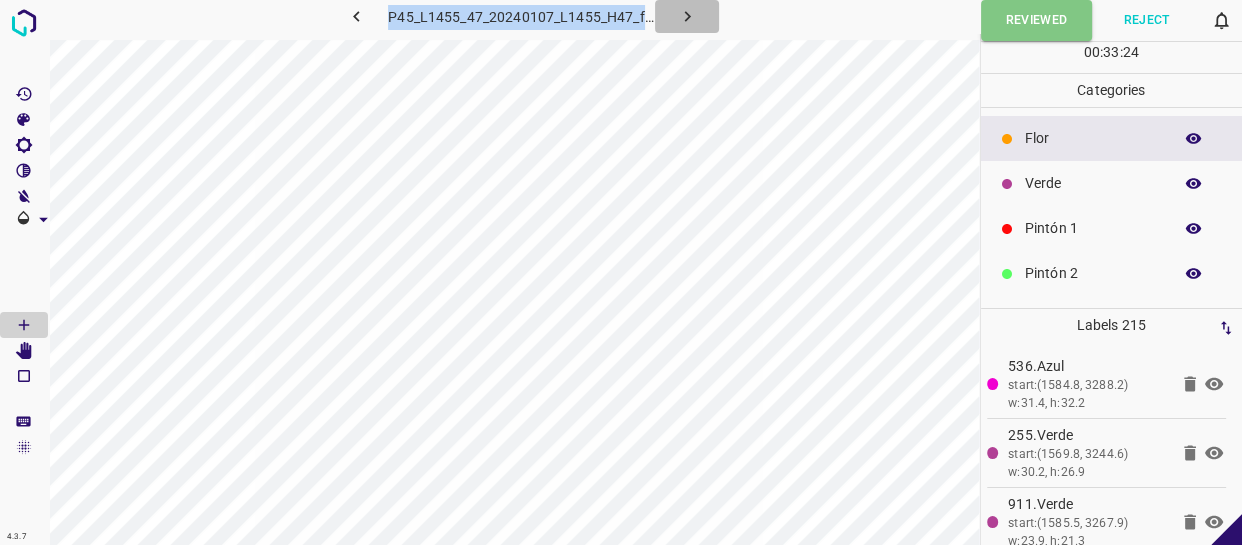 click at bounding box center [687, 16] 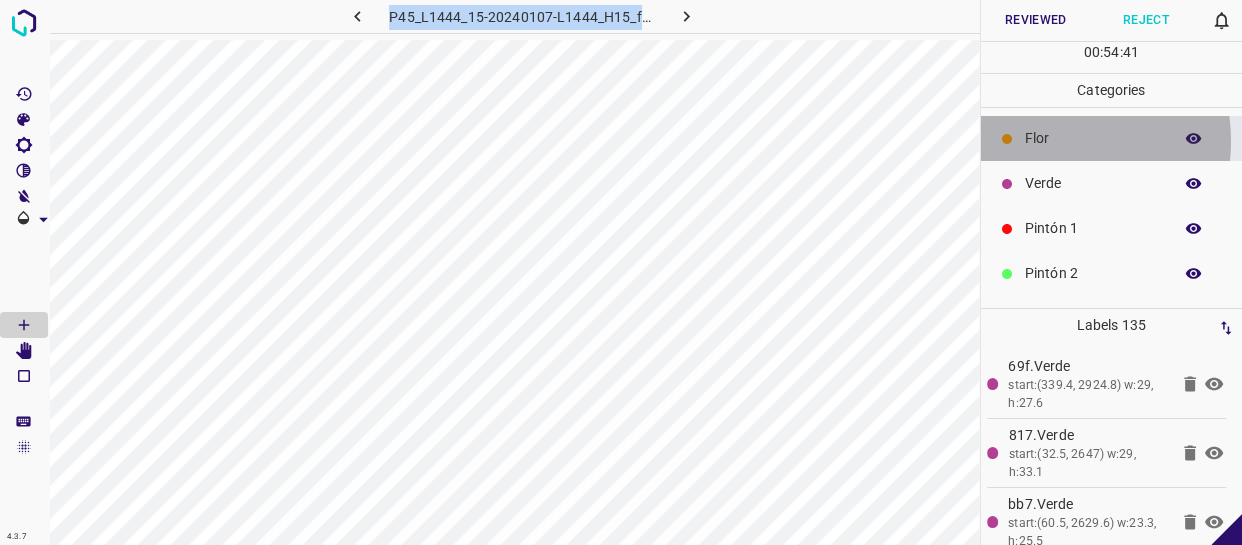 click on "Flor" at bounding box center (1093, 138) 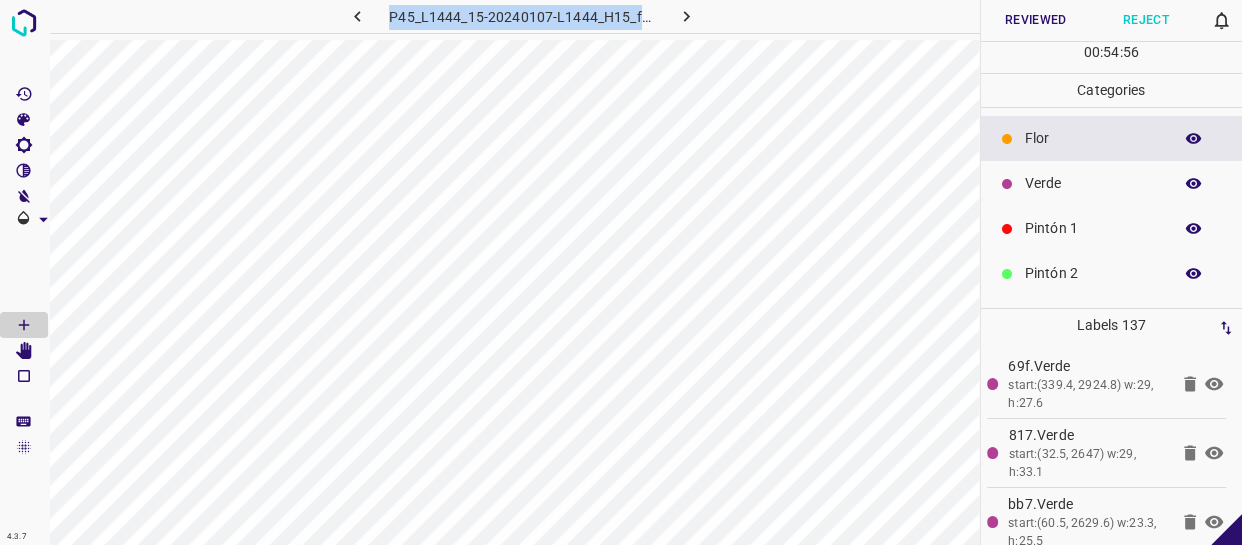 click on "Verde" at bounding box center [1093, 183] 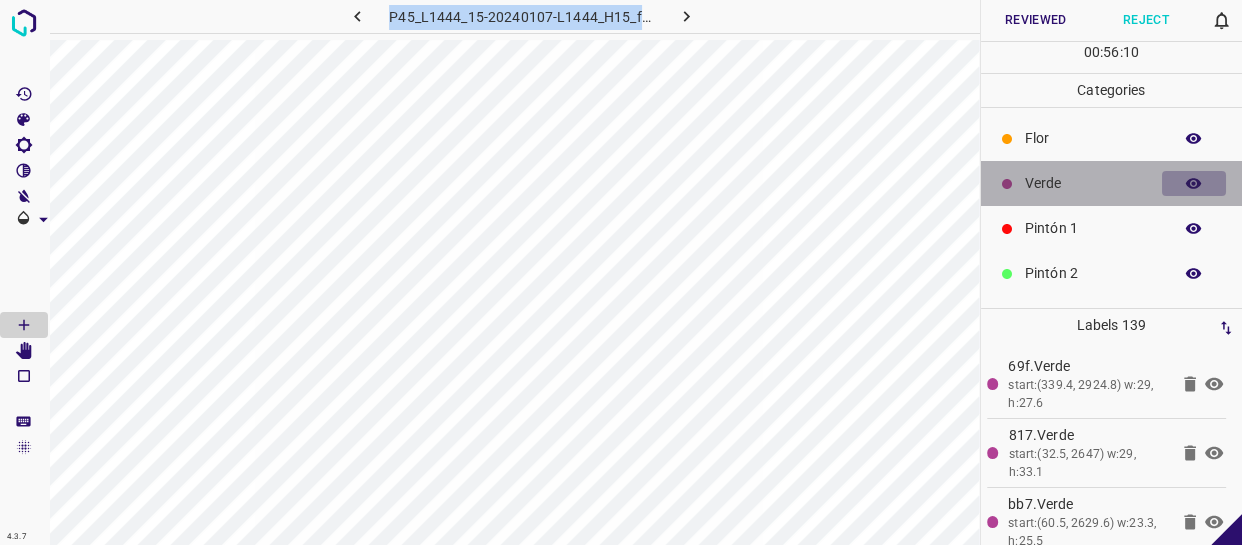 click at bounding box center (1194, 184) 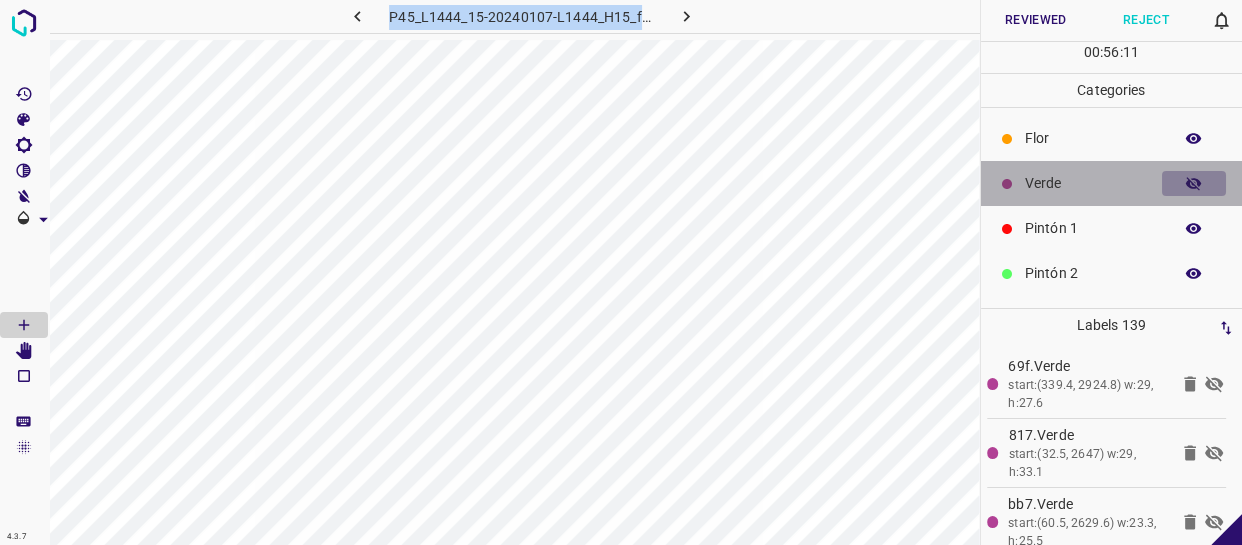 click at bounding box center (1194, 184) 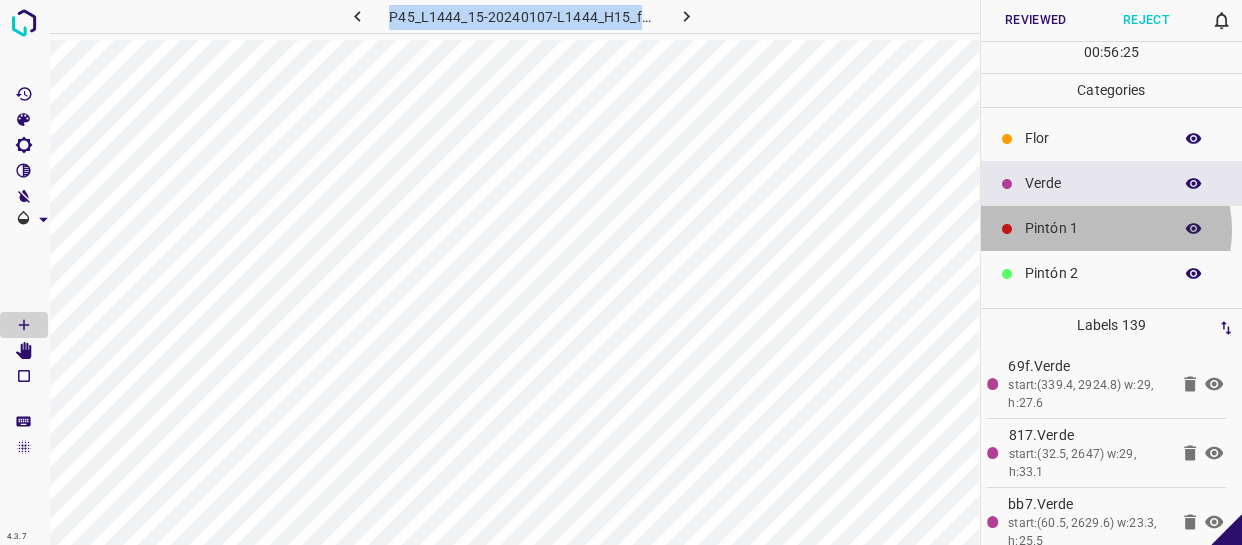 click on "Pintón 1" at bounding box center [1093, 228] 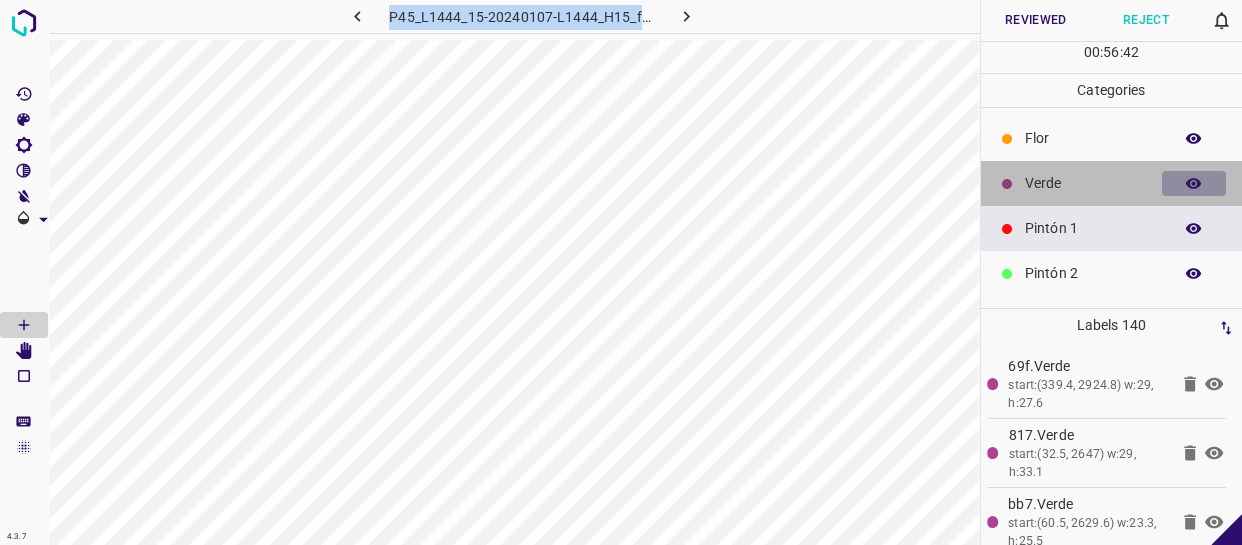click at bounding box center (1194, 184) 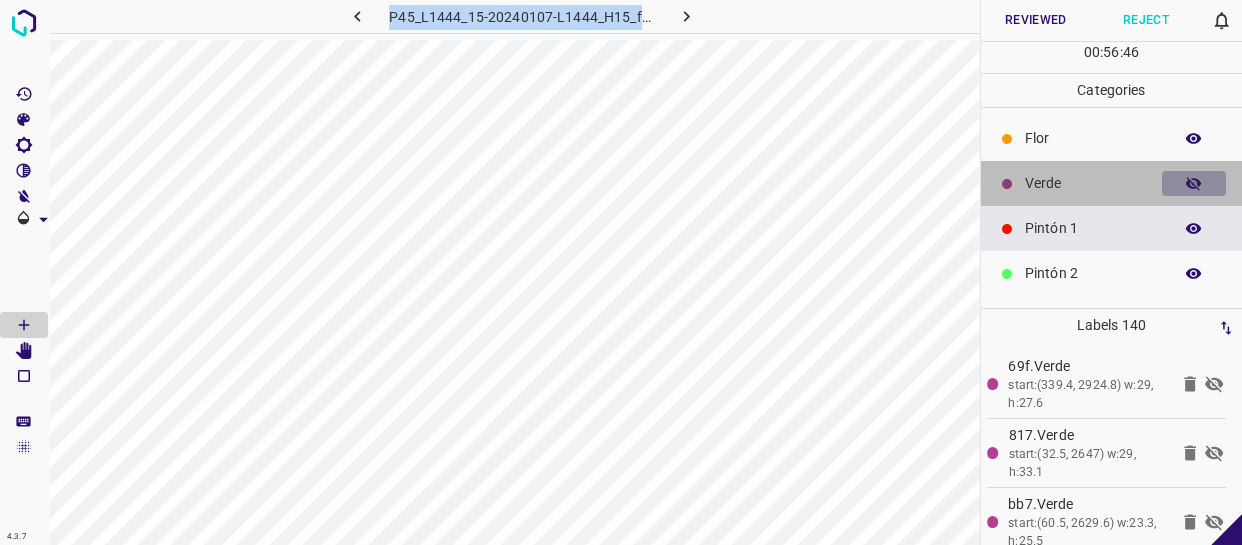 click 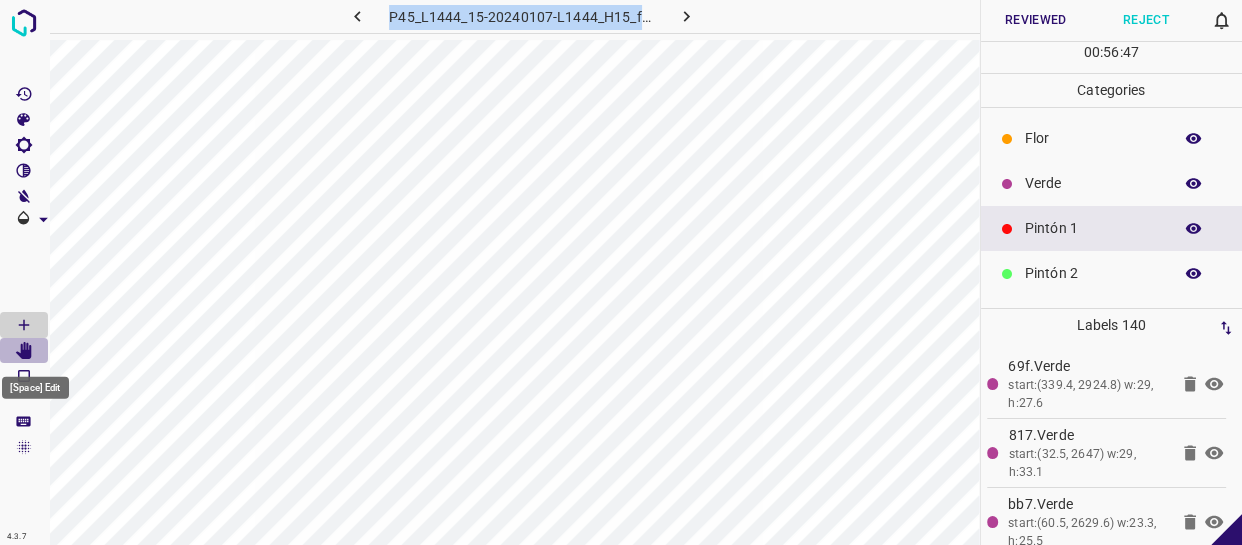 click 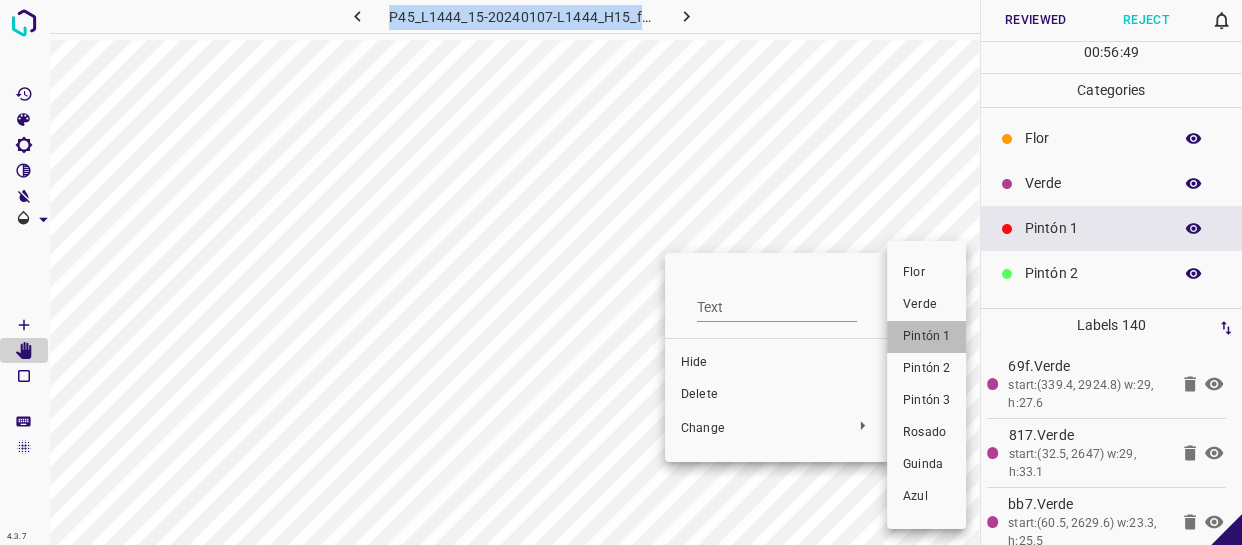 click on "Pintón 1" at bounding box center [926, 337] 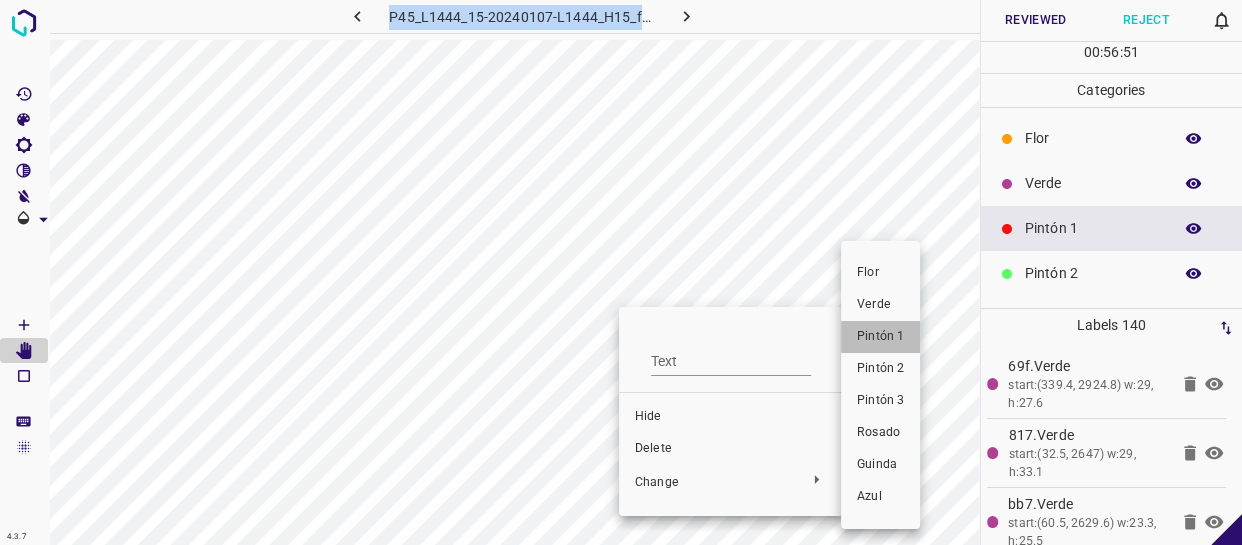 click on "Pintón 1" at bounding box center [880, 337] 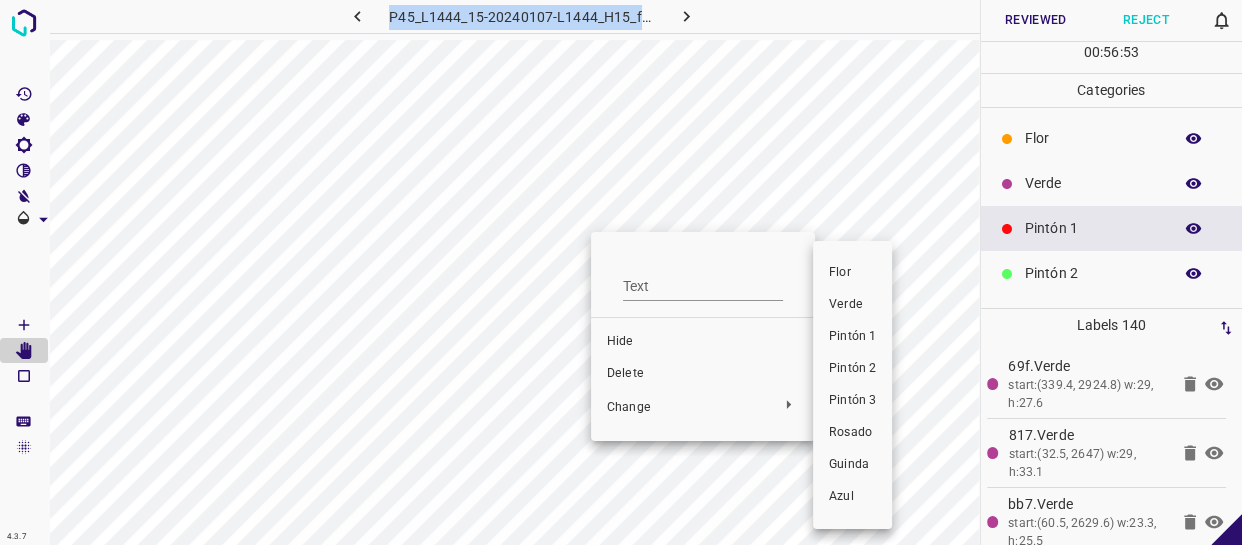 click on "Pintón 1" at bounding box center (852, 337) 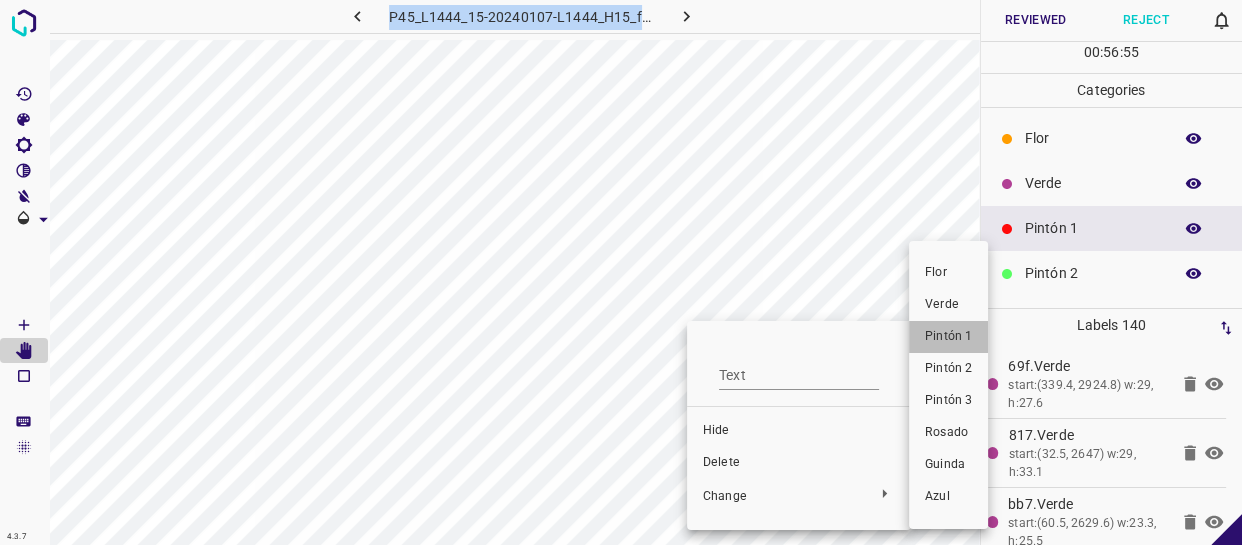 click on "Pintón 1" at bounding box center (948, 337) 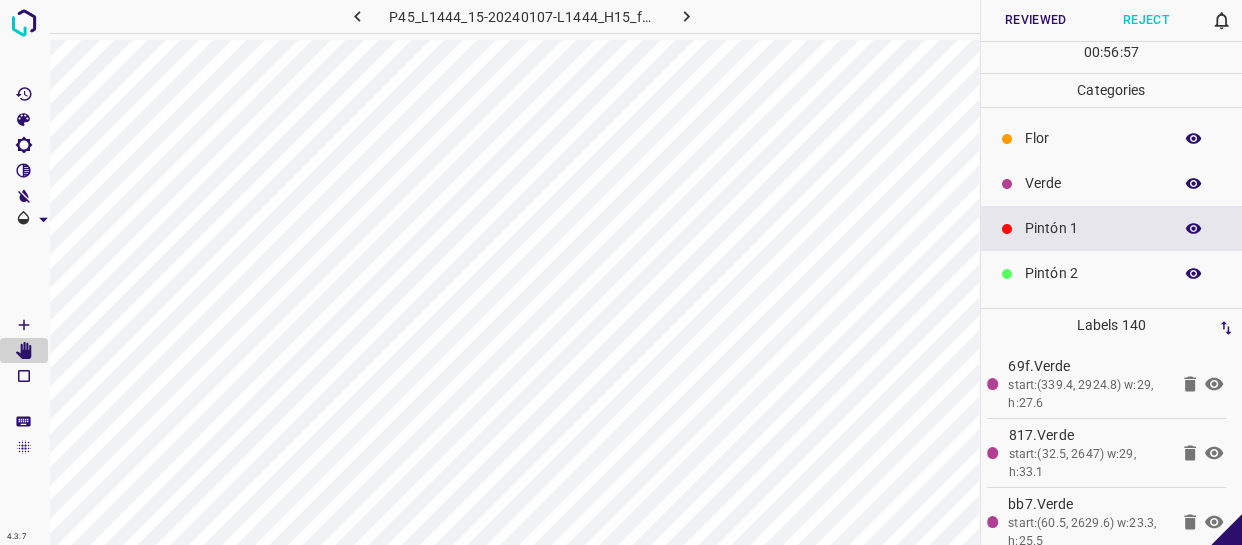 drag, startPoint x: 1116, startPoint y: 229, endPoint x: 990, endPoint y: 311, distance: 150.33296 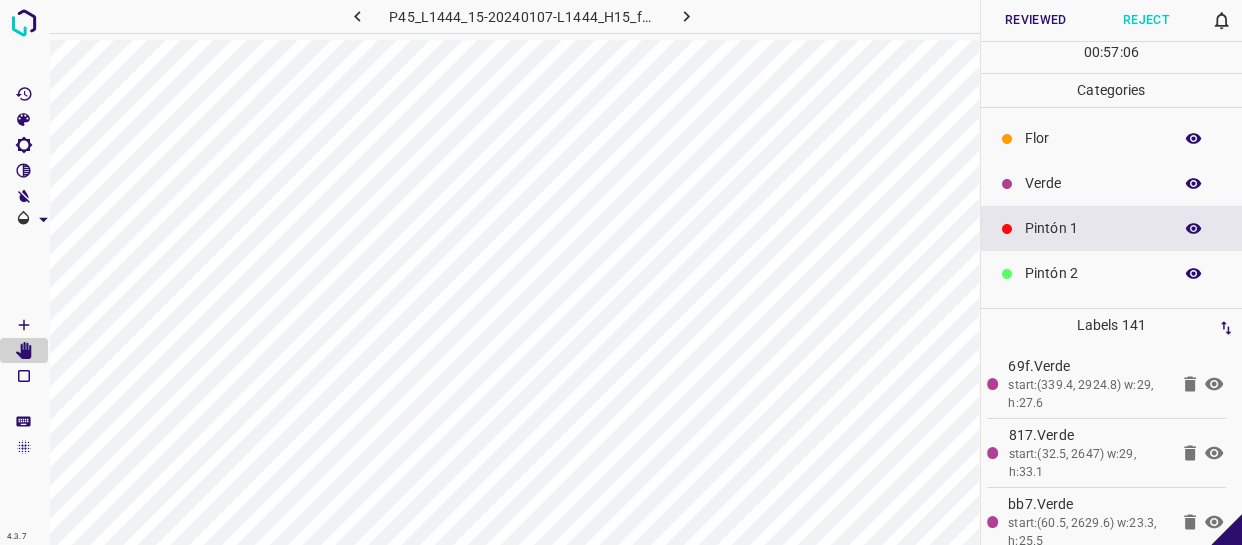 click on "Pintón 2" at bounding box center [1093, 273] 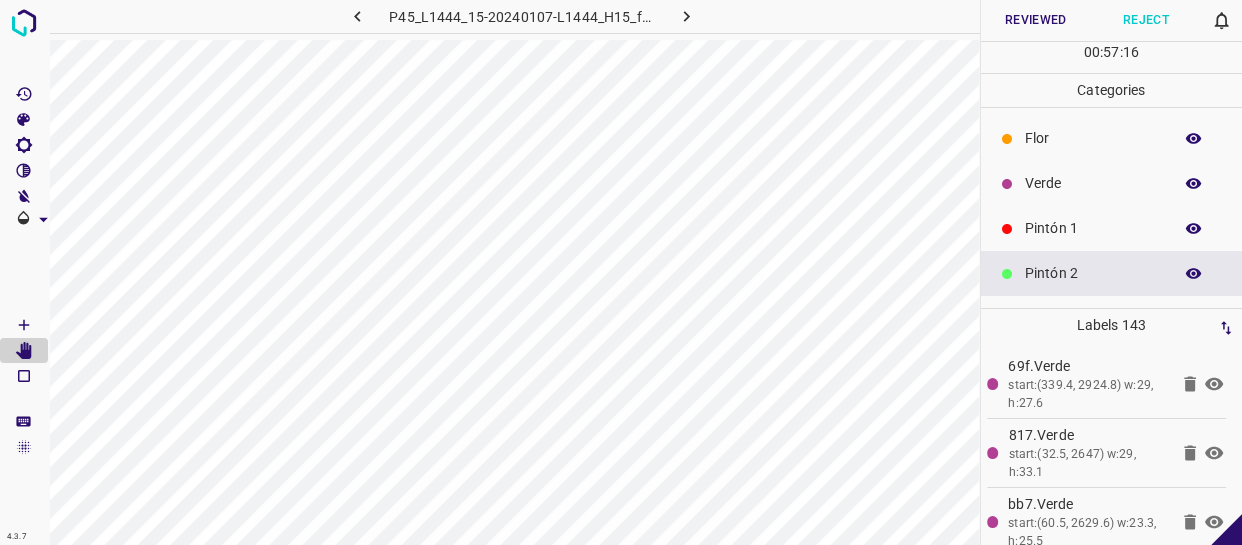 scroll, scrollTop: 175, scrollLeft: 0, axis: vertical 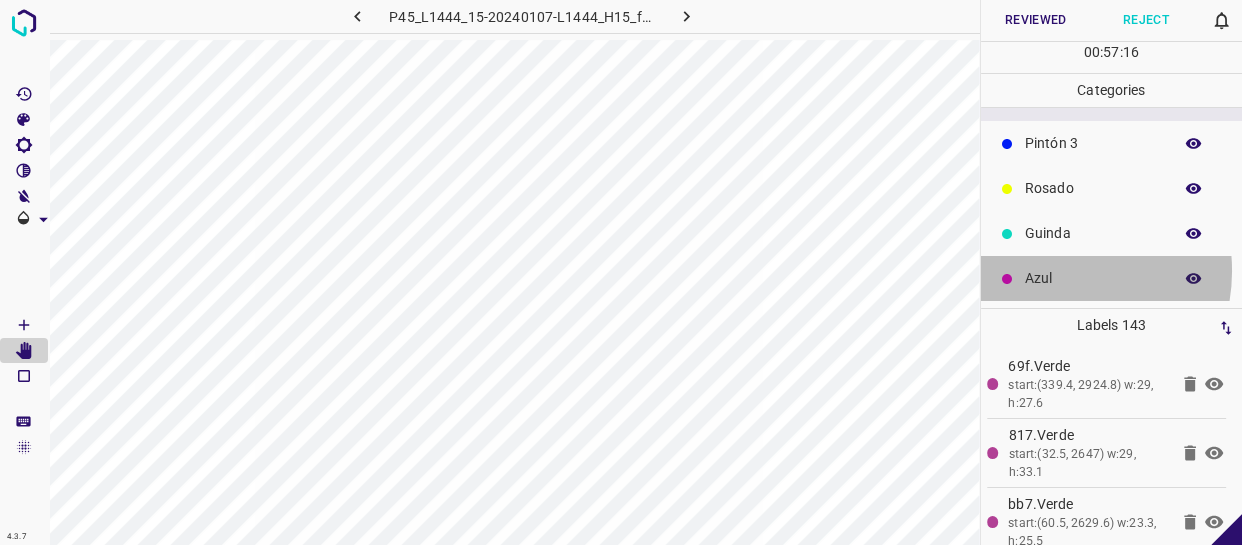 drag, startPoint x: 1056, startPoint y: 270, endPoint x: 1042, endPoint y: 271, distance: 14.035668 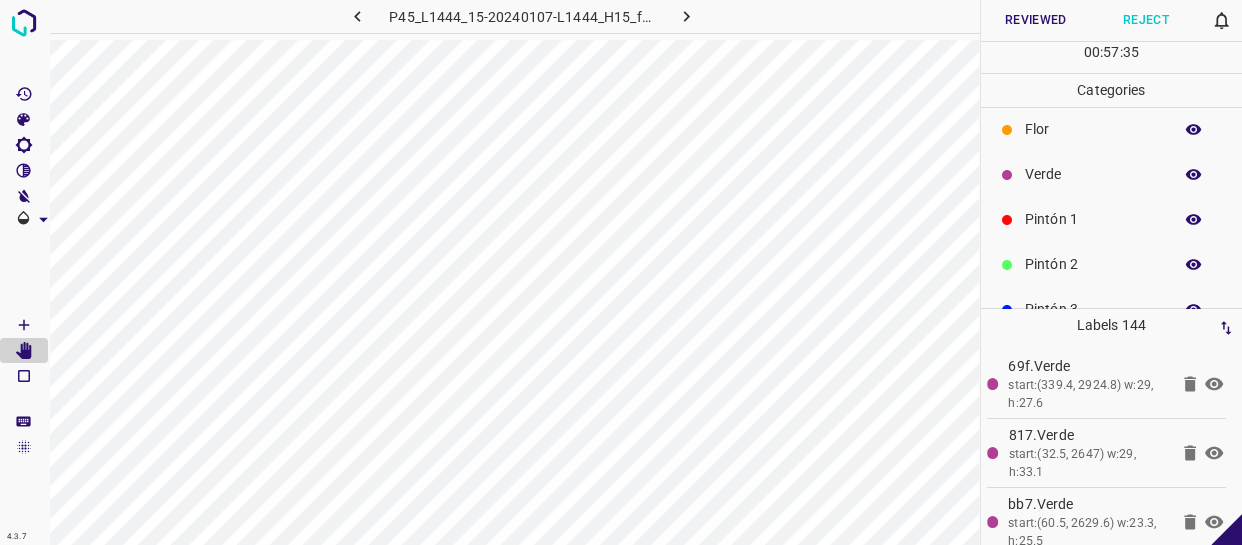 scroll, scrollTop: 0, scrollLeft: 0, axis: both 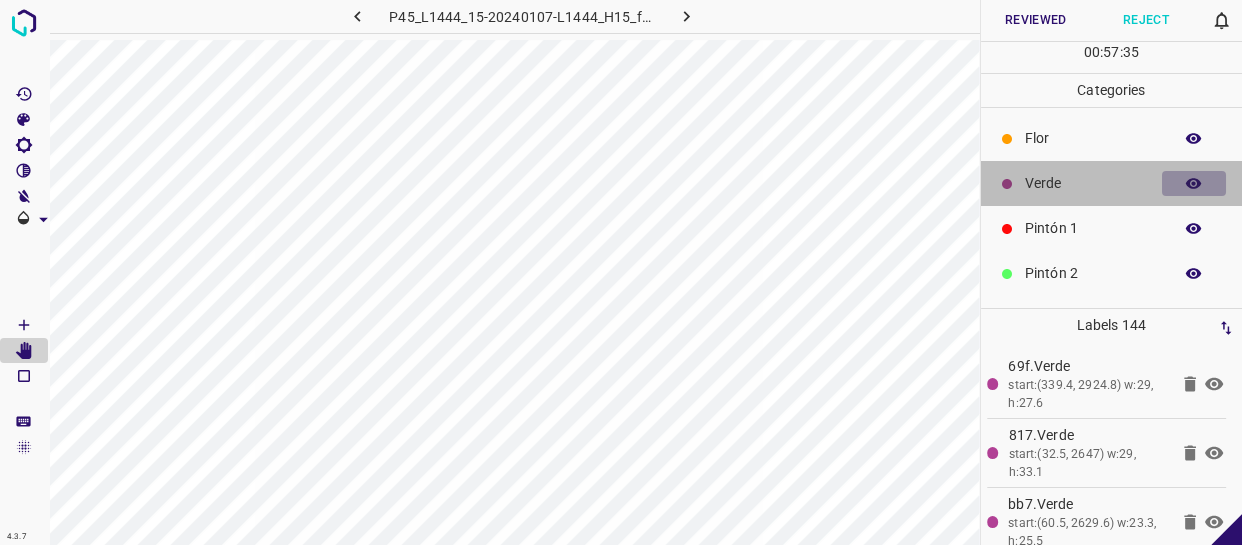 click 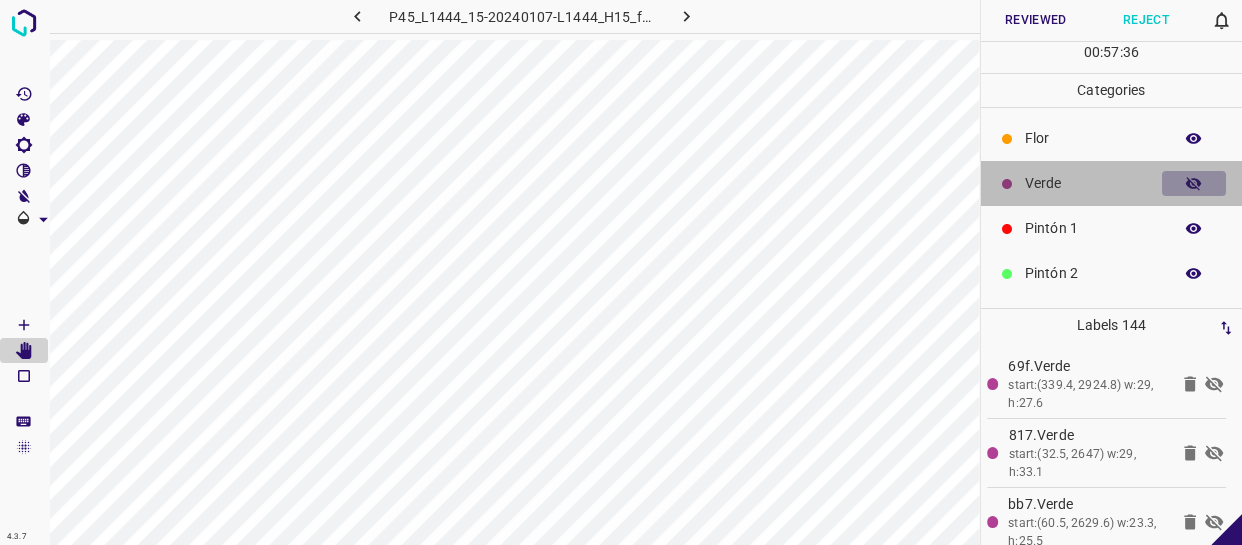 click 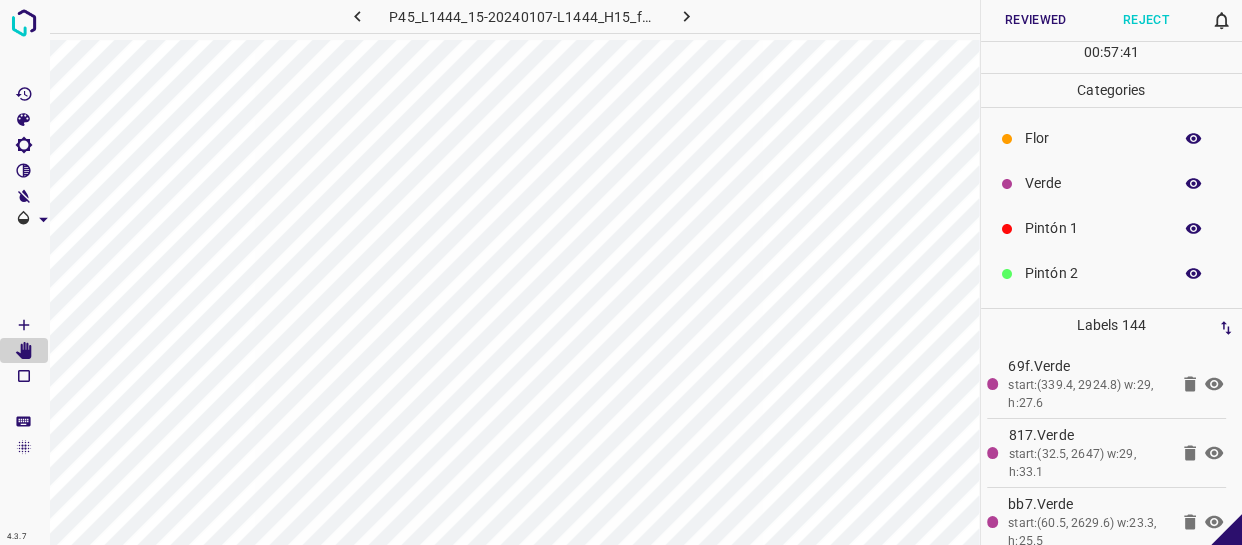 click on "Pintón 1" at bounding box center [1112, 228] 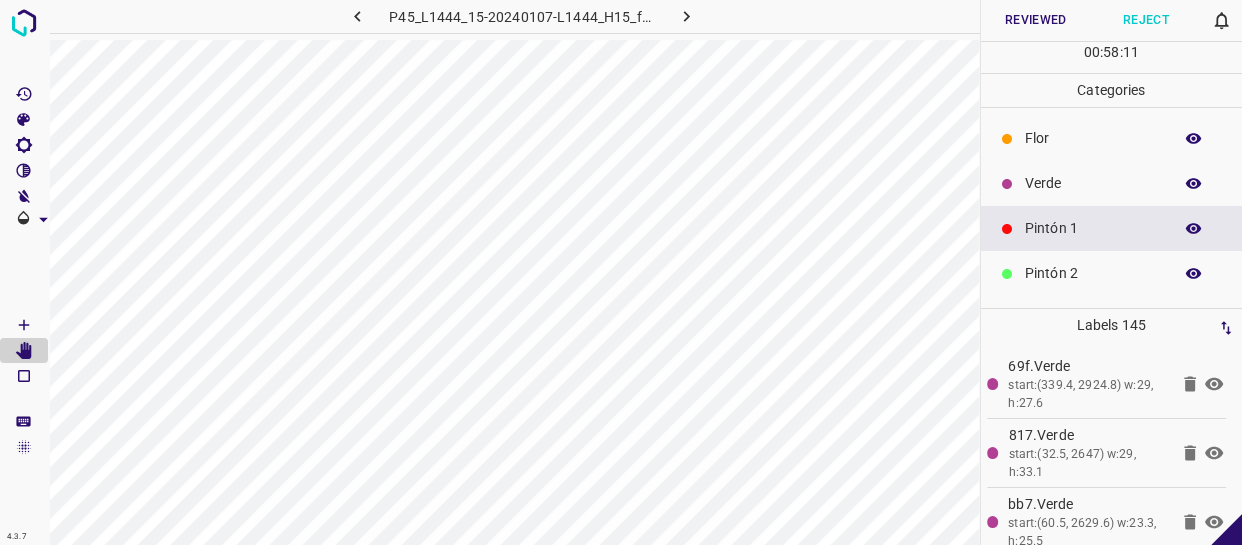 scroll, scrollTop: 175, scrollLeft: 0, axis: vertical 